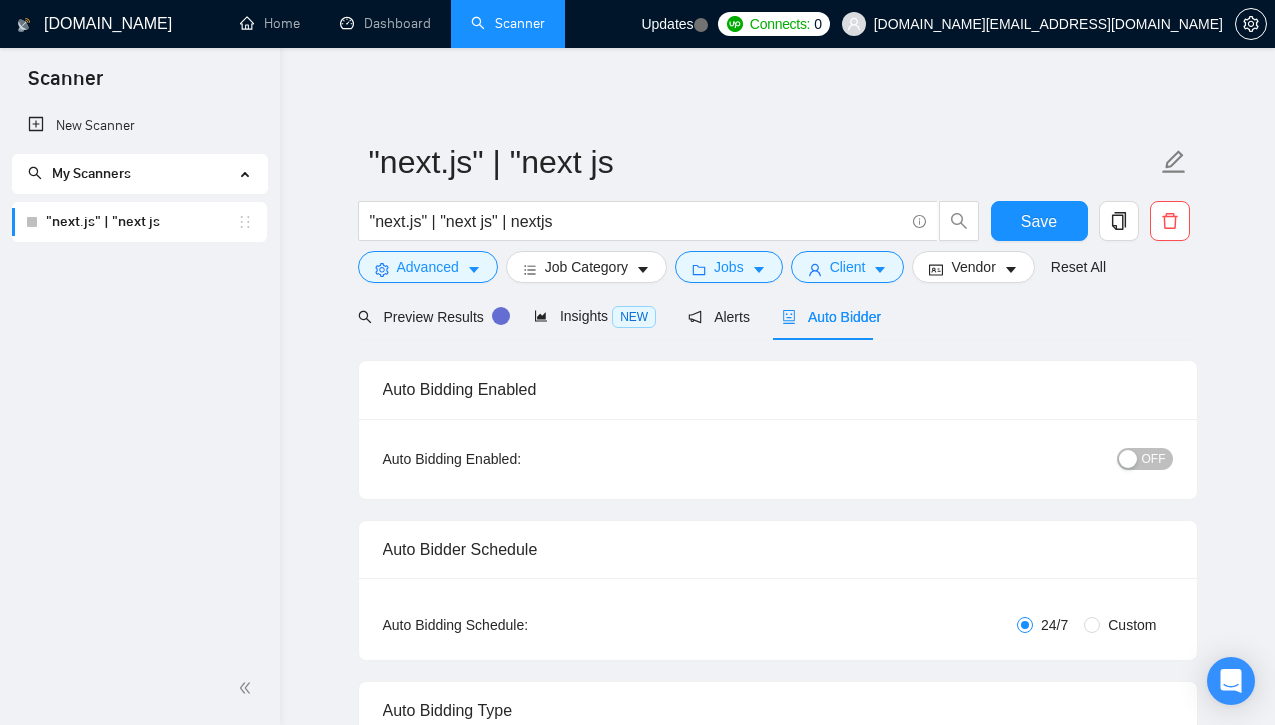 scroll, scrollTop: 0, scrollLeft: 0, axis: both 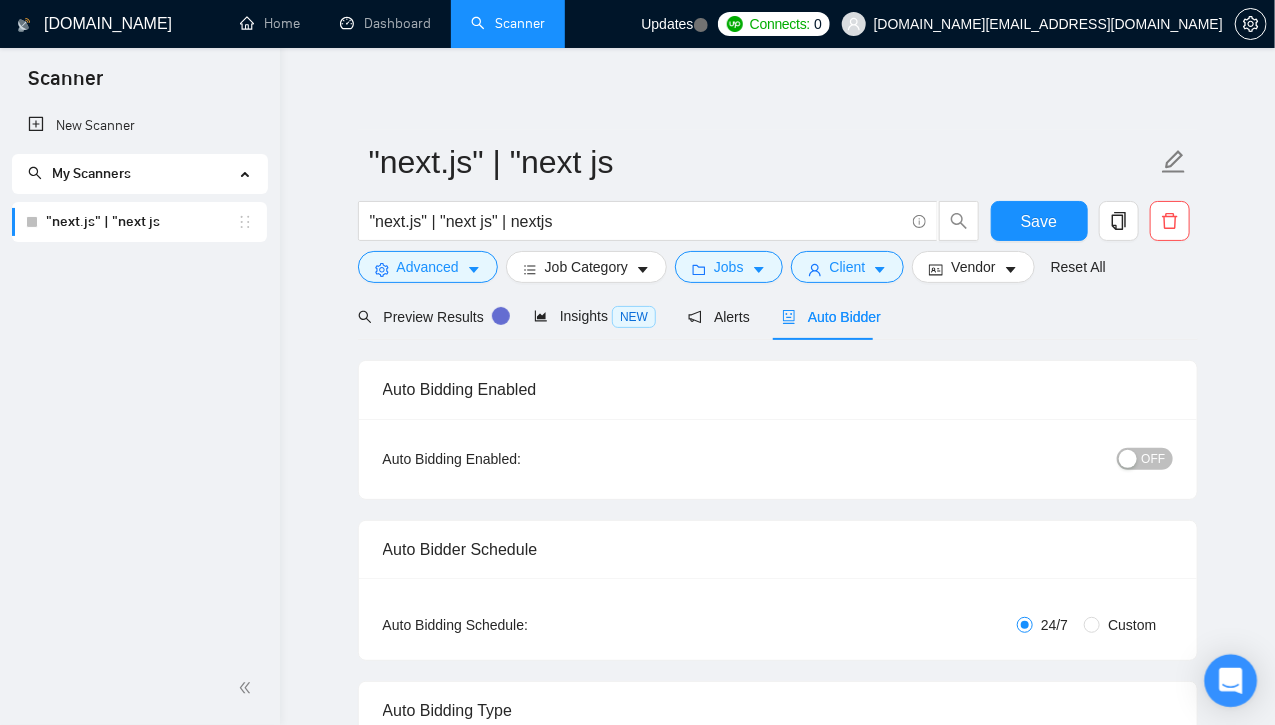 click 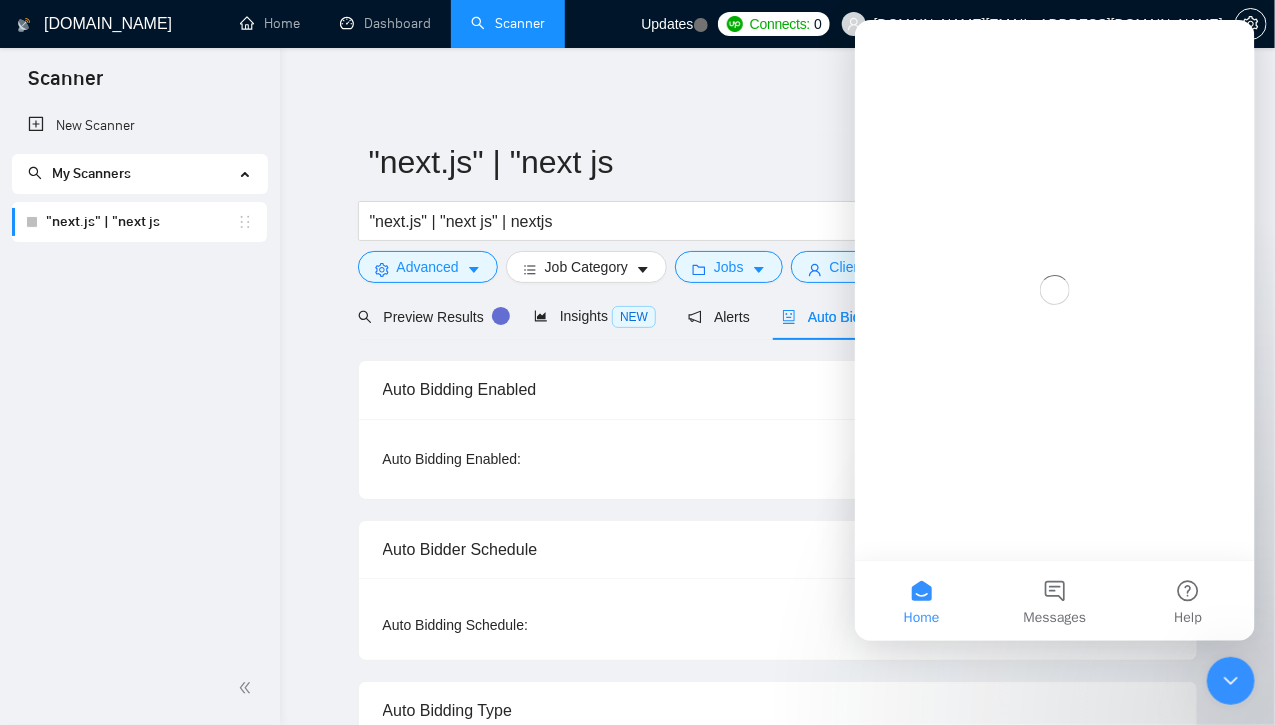 scroll, scrollTop: 0, scrollLeft: 0, axis: both 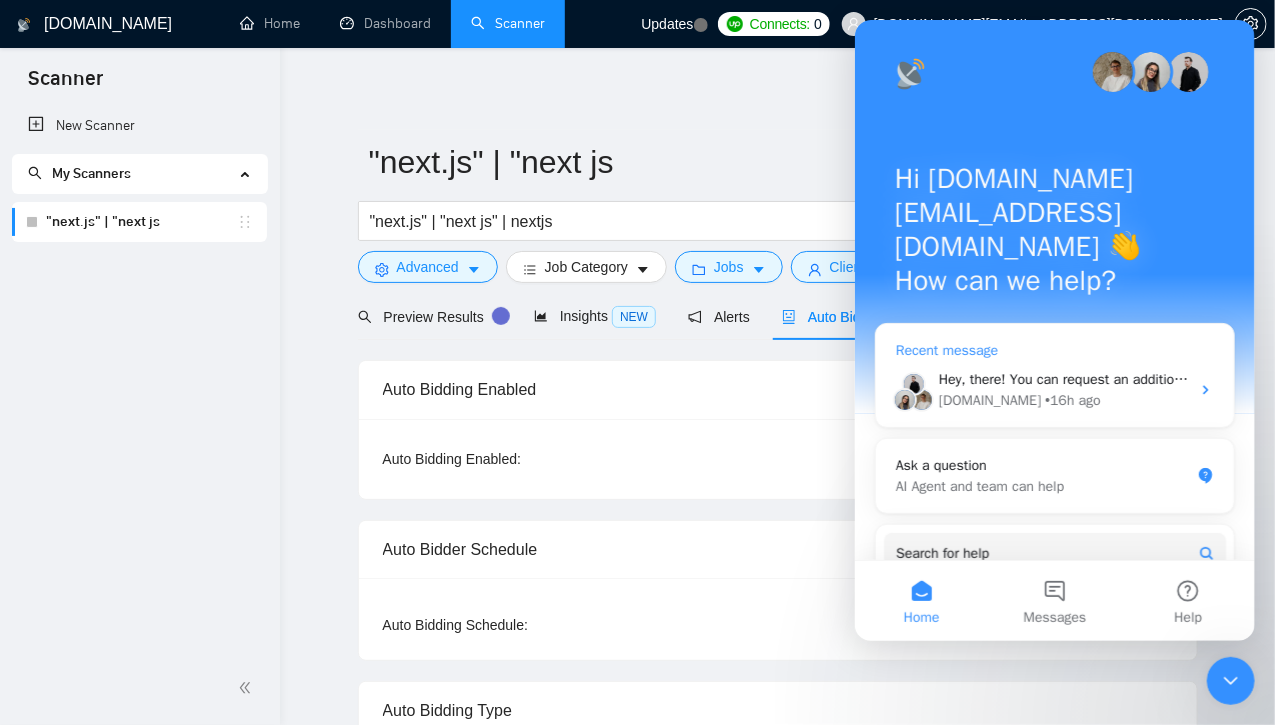 click on "Hey, there!    You can request an additional Business Manager to apply for US or UK exclusive jobs.   Before requesting an additional country-specific BM, please make sure that your agency meets ALL of the following criteria. ​ ✅ The freelancer is verified in the [GEOGRAPHIC_DATA]/UK ✅ The agency's primary office location is verified in the [GEOGRAPHIC_DATA]/UK ✅ The agency owner is verified in the [GEOGRAPHIC_DATA]/[GEOGRAPHIC_DATA]   You can find more information about such BMs below:" at bounding box center (2477, 379) 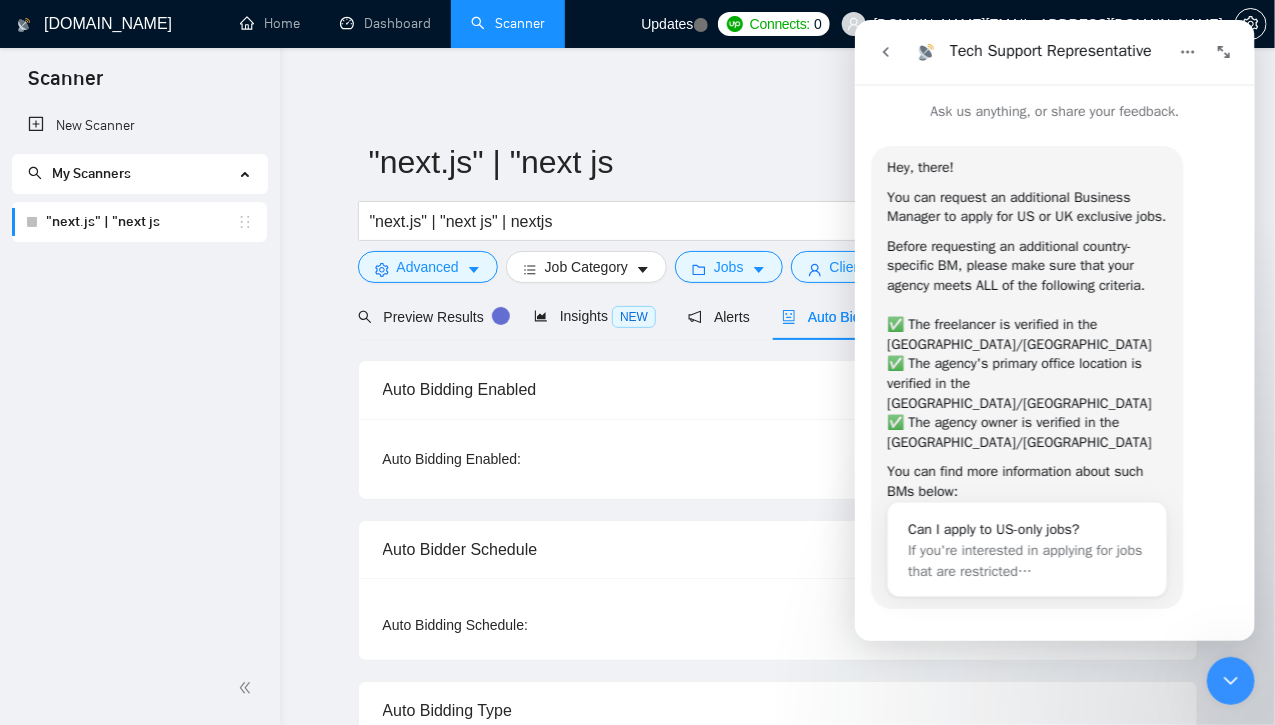 scroll, scrollTop: 105, scrollLeft: 0, axis: vertical 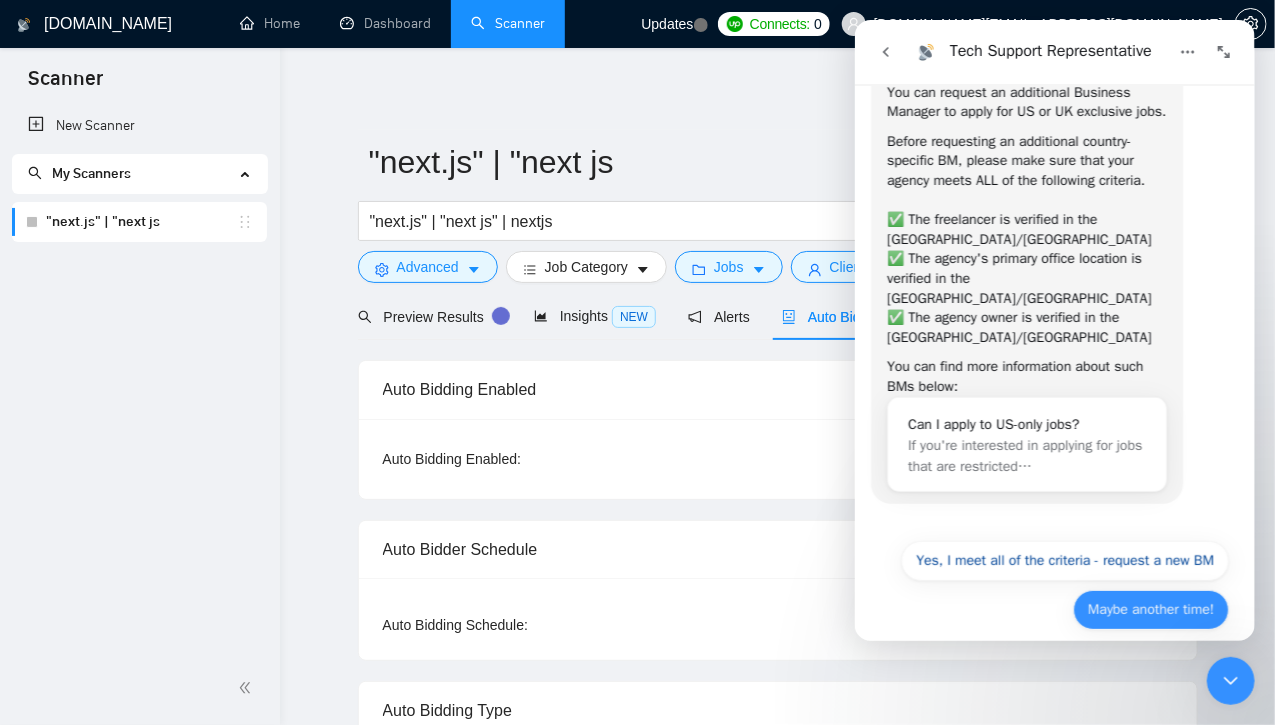 click on "Maybe another time!" at bounding box center [1150, 610] 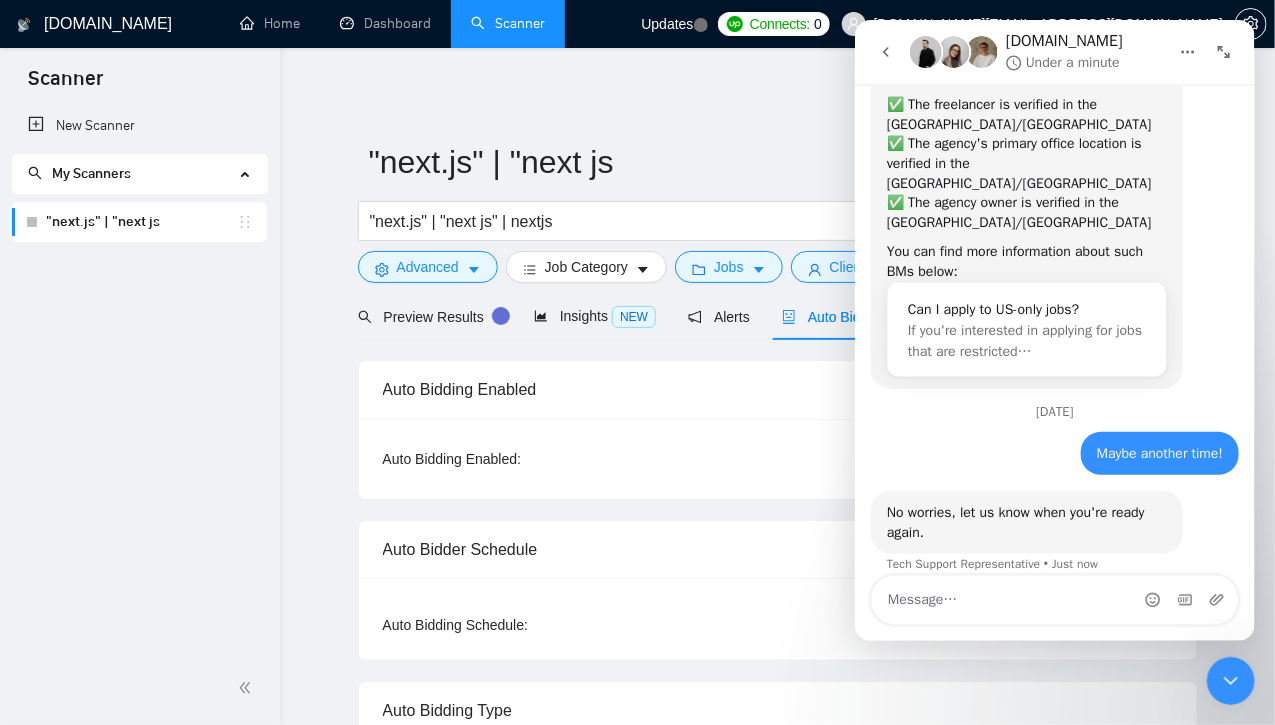 scroll, scrollTop: 213, scrollLeft: 0, axis: vertical 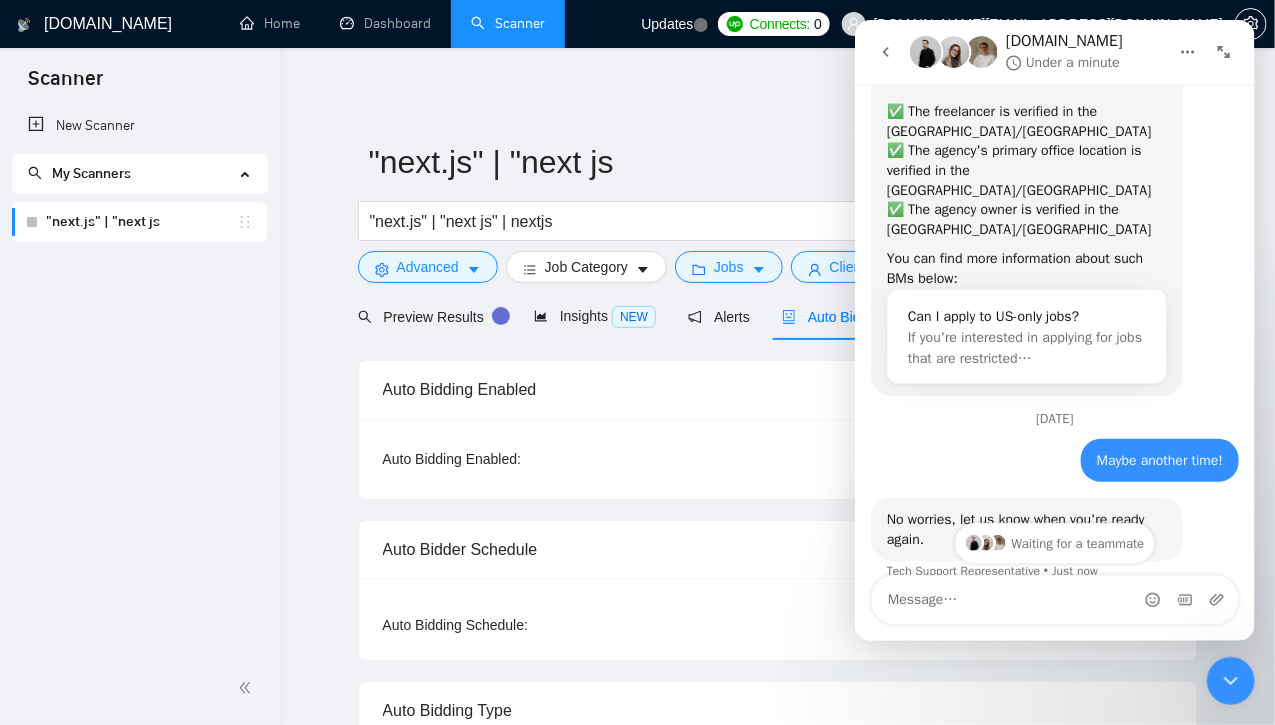 click 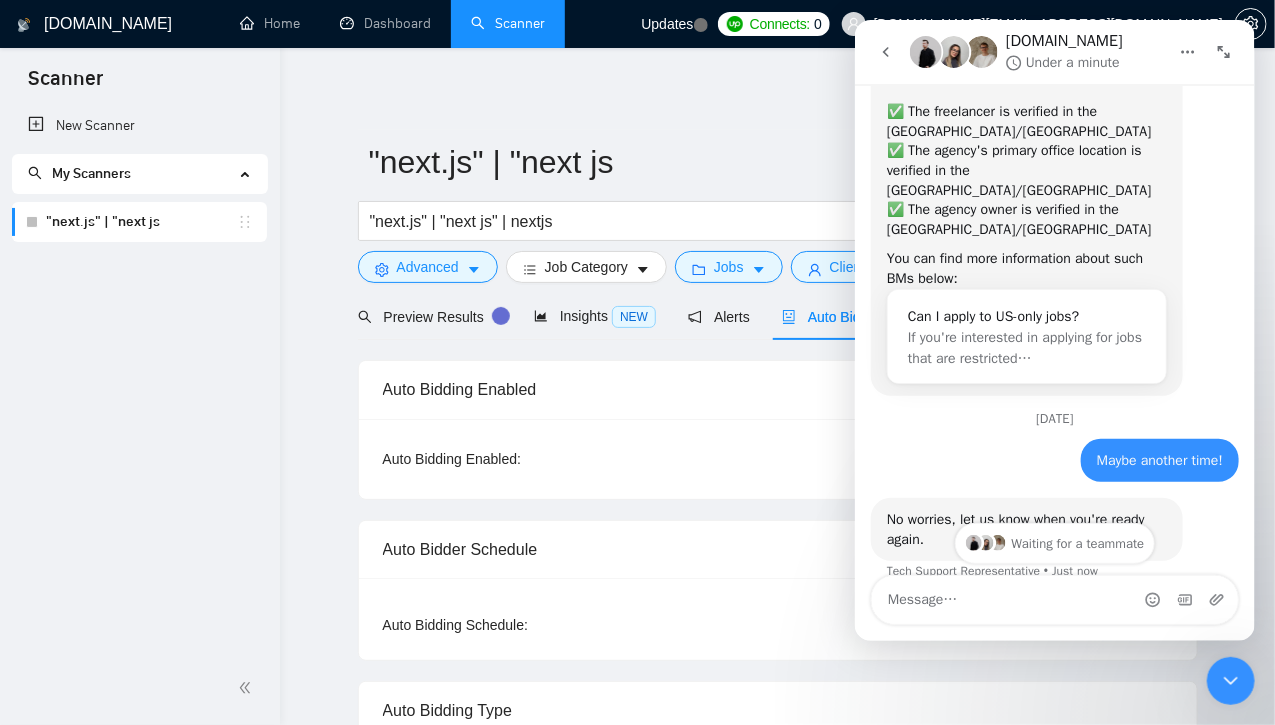 scroll, scrollTop: 0, scrollLeft: 0, axis: both 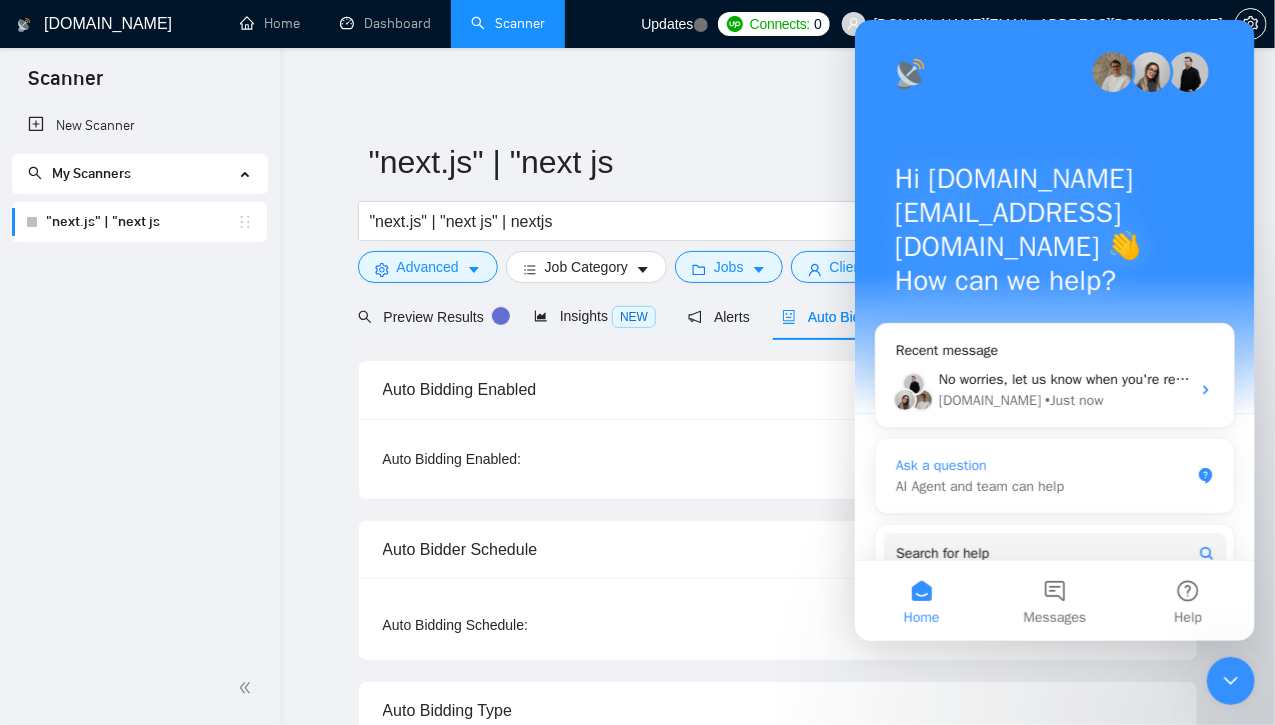 click on "AI Agent and team can help" at bounding box center [1042, 486] 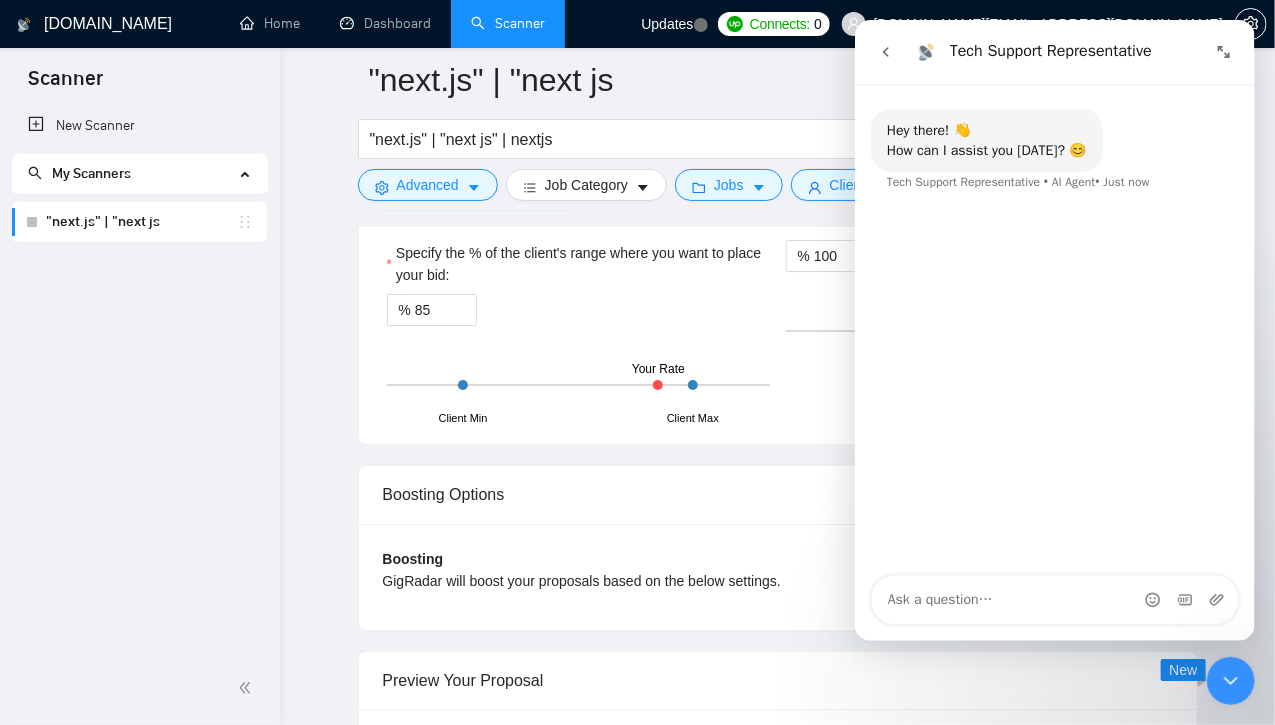 scroll, scrollTop: 2526, scrollLeft: 0, axis: vertical 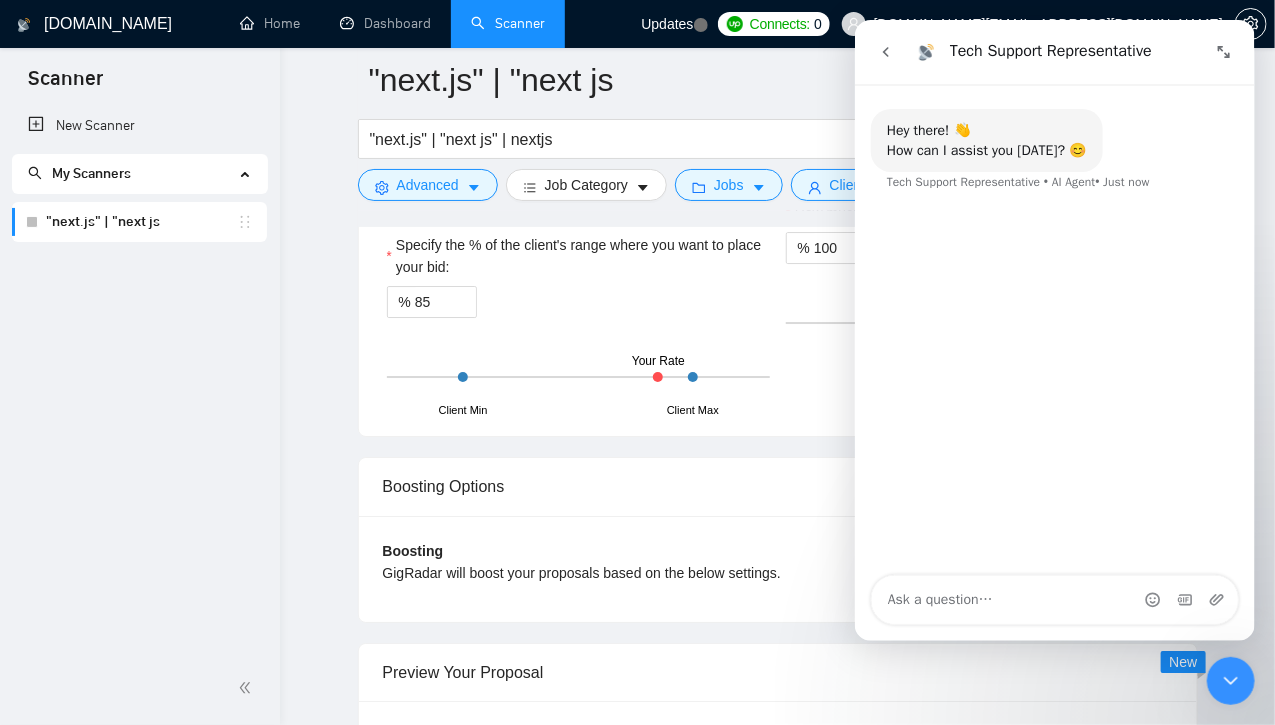 click at bounding box center (1231, 681) 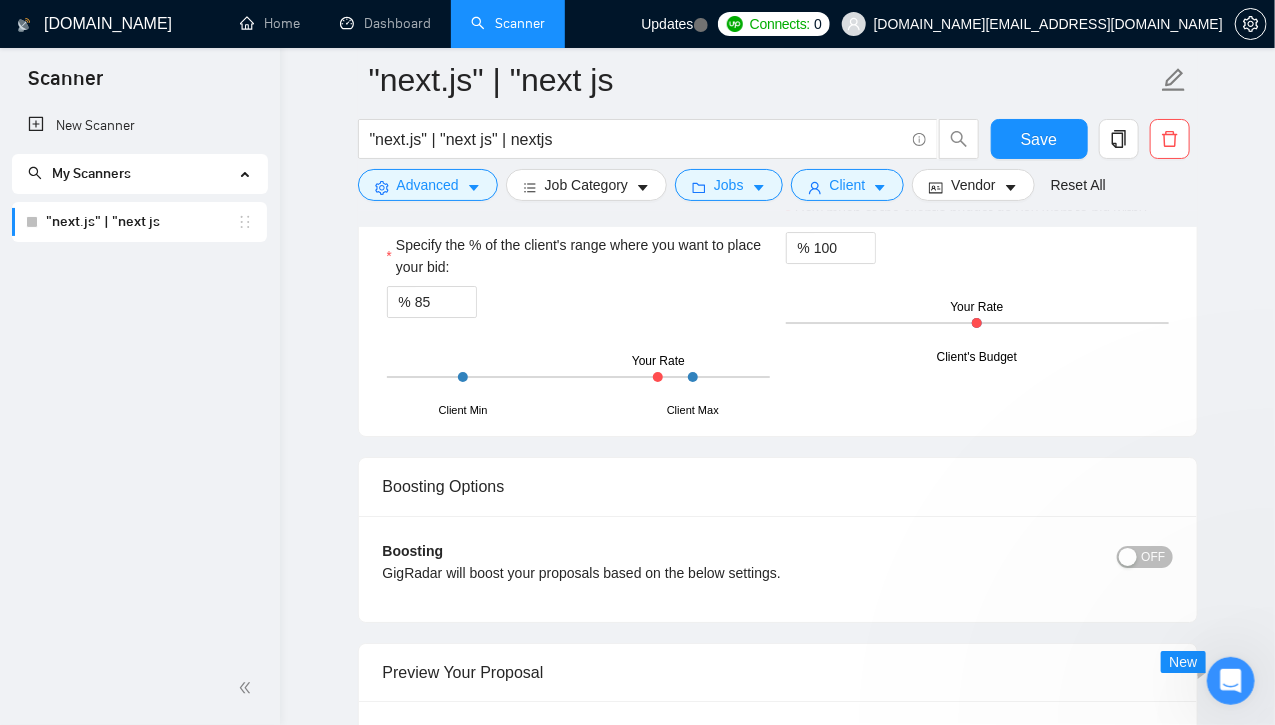 scroll, scrollTop: 0, scrollLeft: 0, axis: both 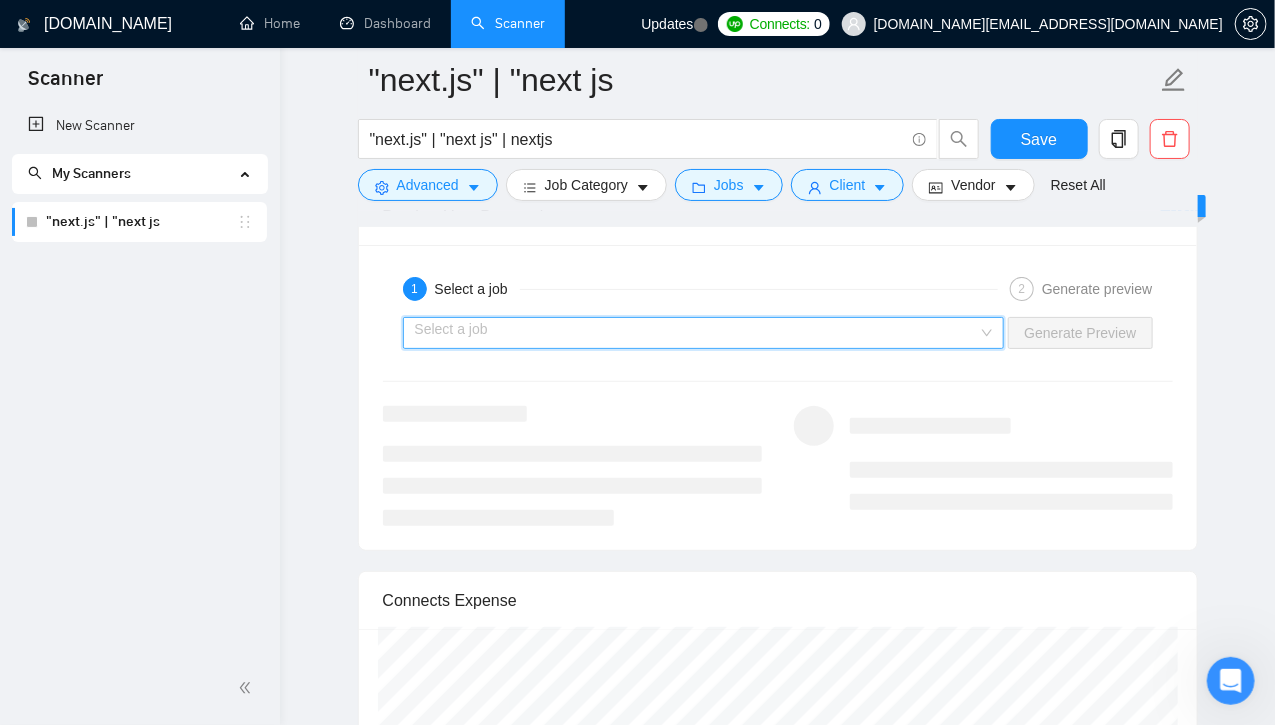click at bounding box center (697, 333) 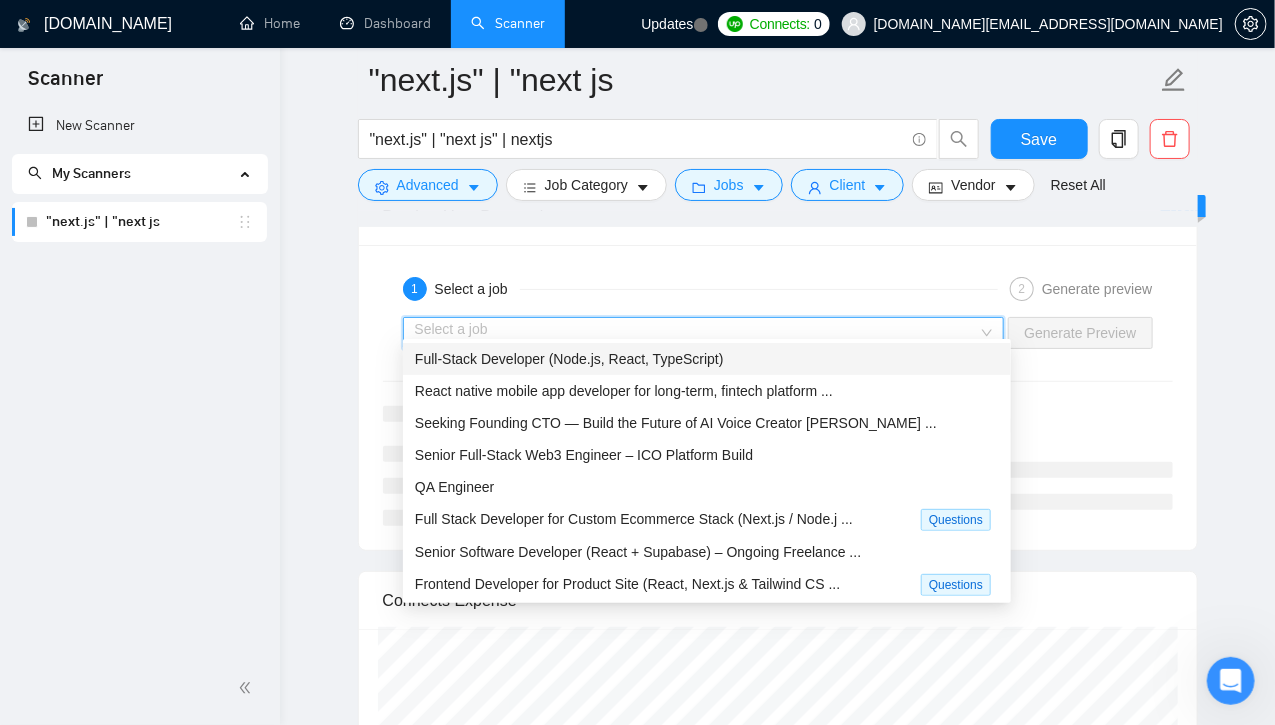 click on "Full-Stack Developer (Node.js, React, TypeScript)" at bounding box center [569, 359] 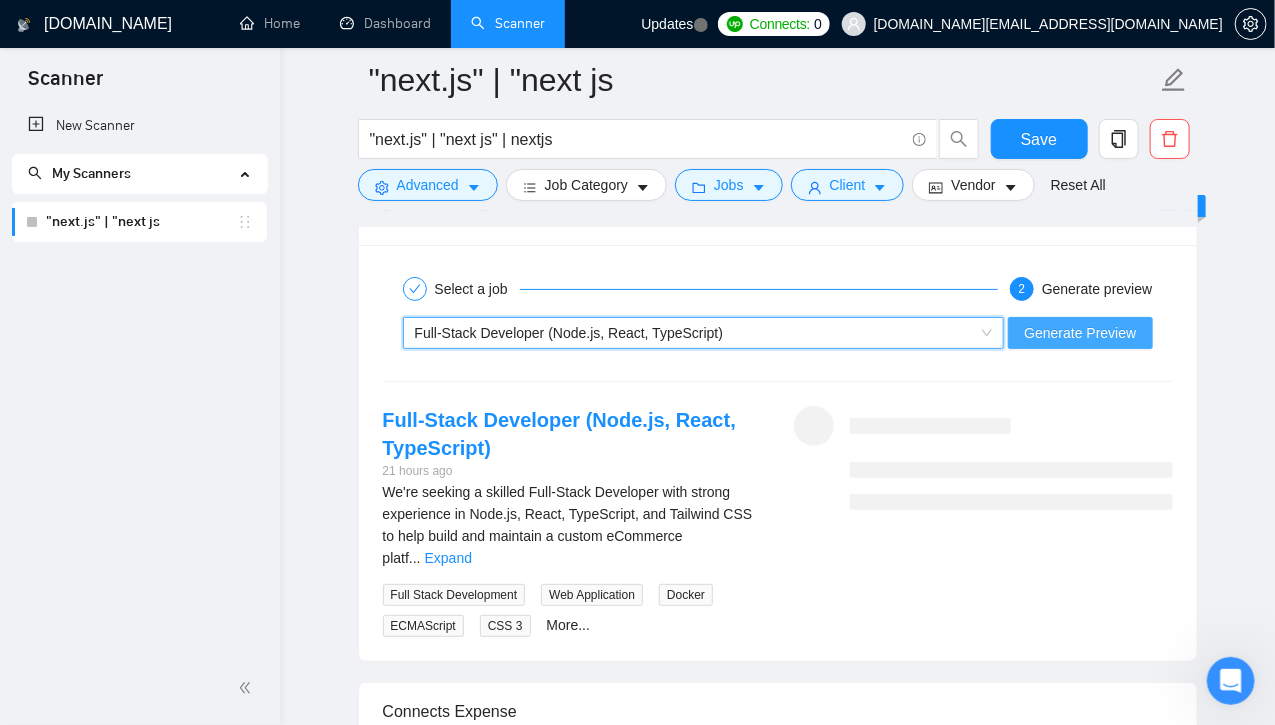 click on "Generate Preview" at bounding box center [1080, 333] 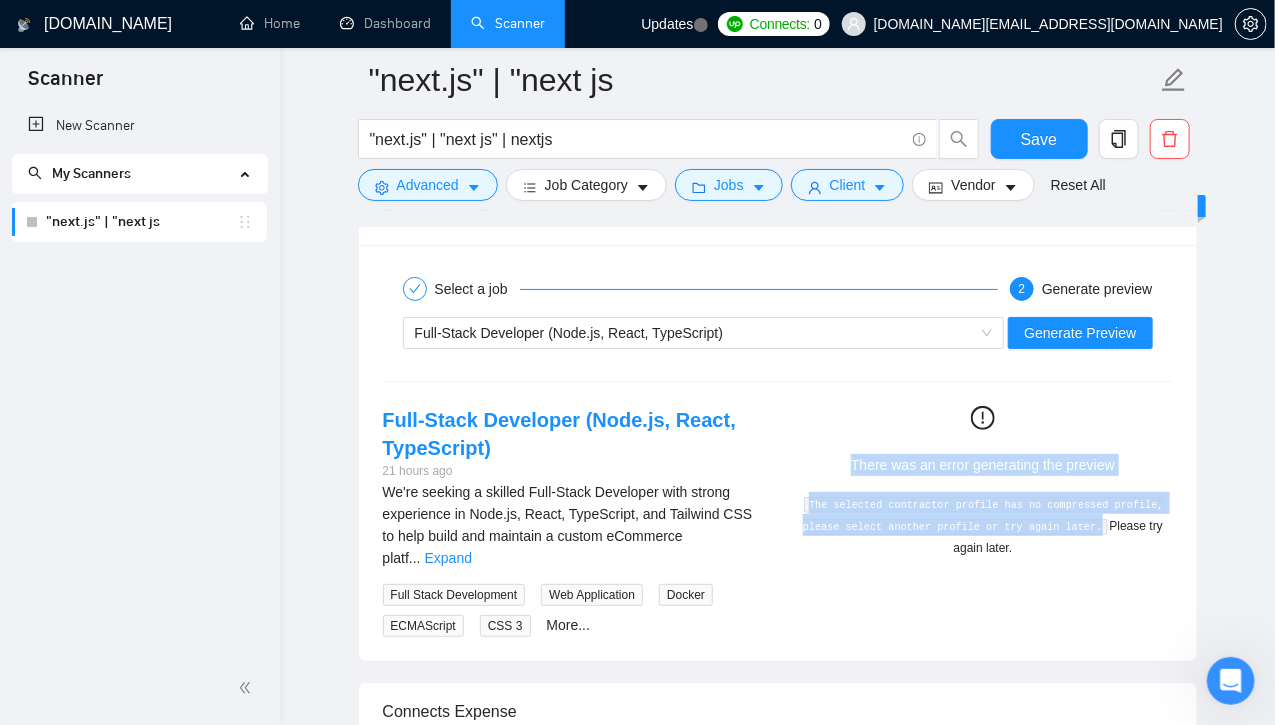 drag, startPoint x: 853, startPoint y: 450, endPoint x: 1093, endPoint y: 513, distance: 248.13101 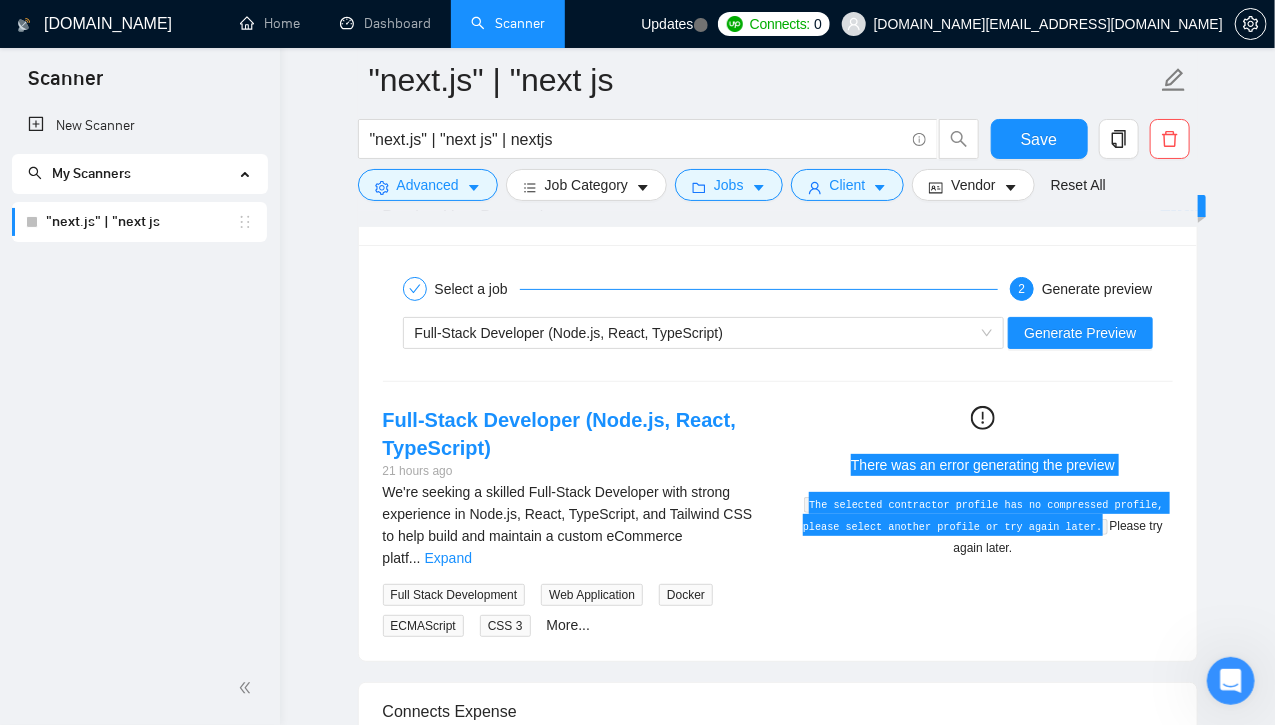 click 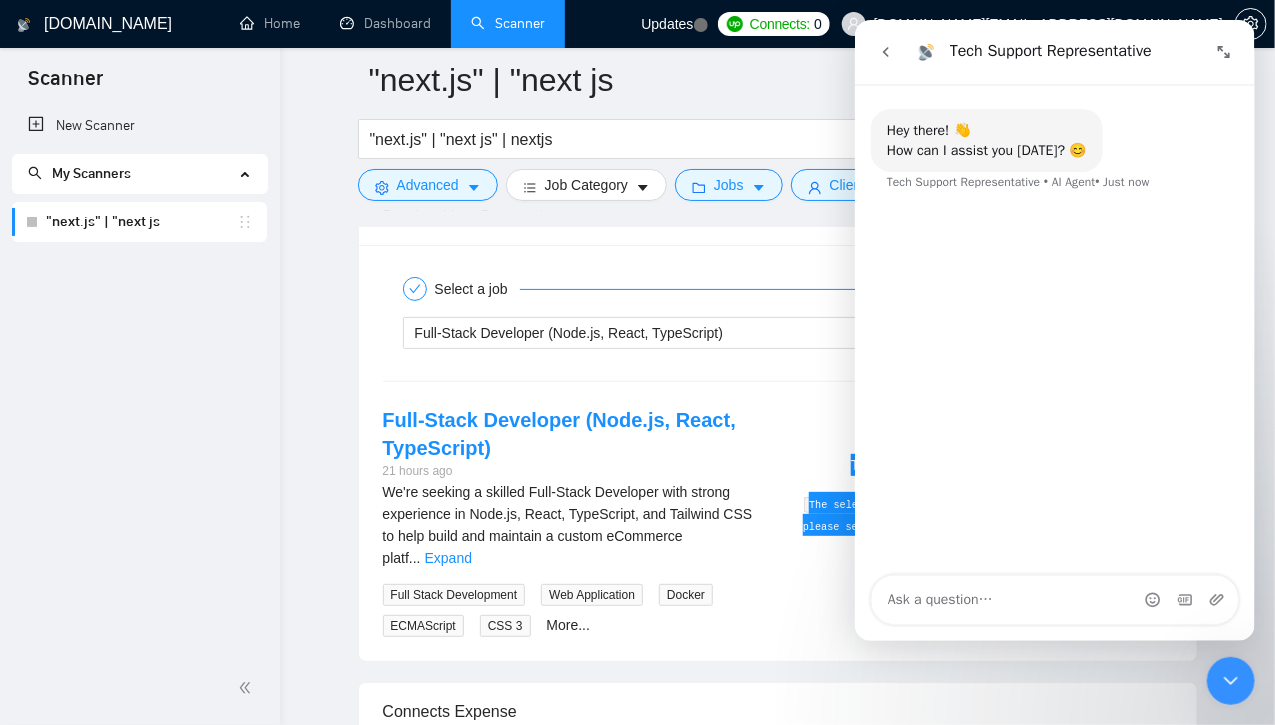 click at bounding box center [1054, 600] 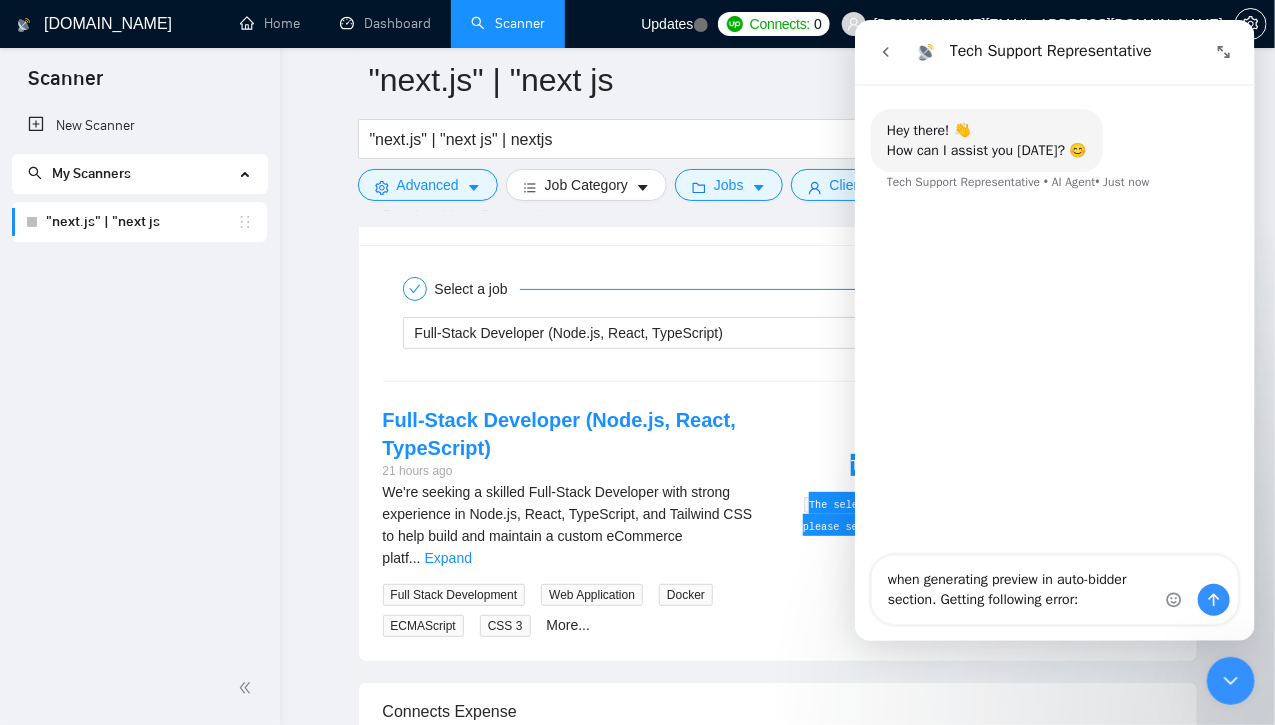 type on "when generating preview in auto-bidder section. Getting following error:
There was an error generating the preview
The selected contractor profile has no compressed profile, please select another profile or try again later." 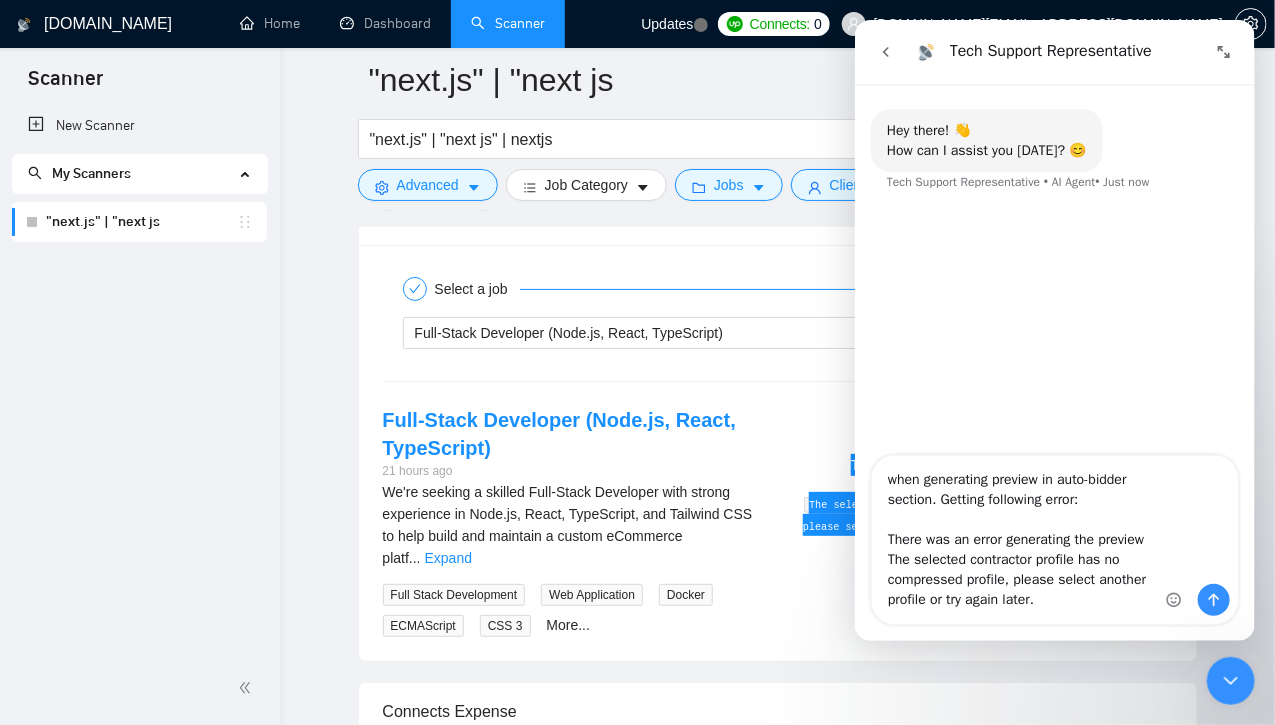 type 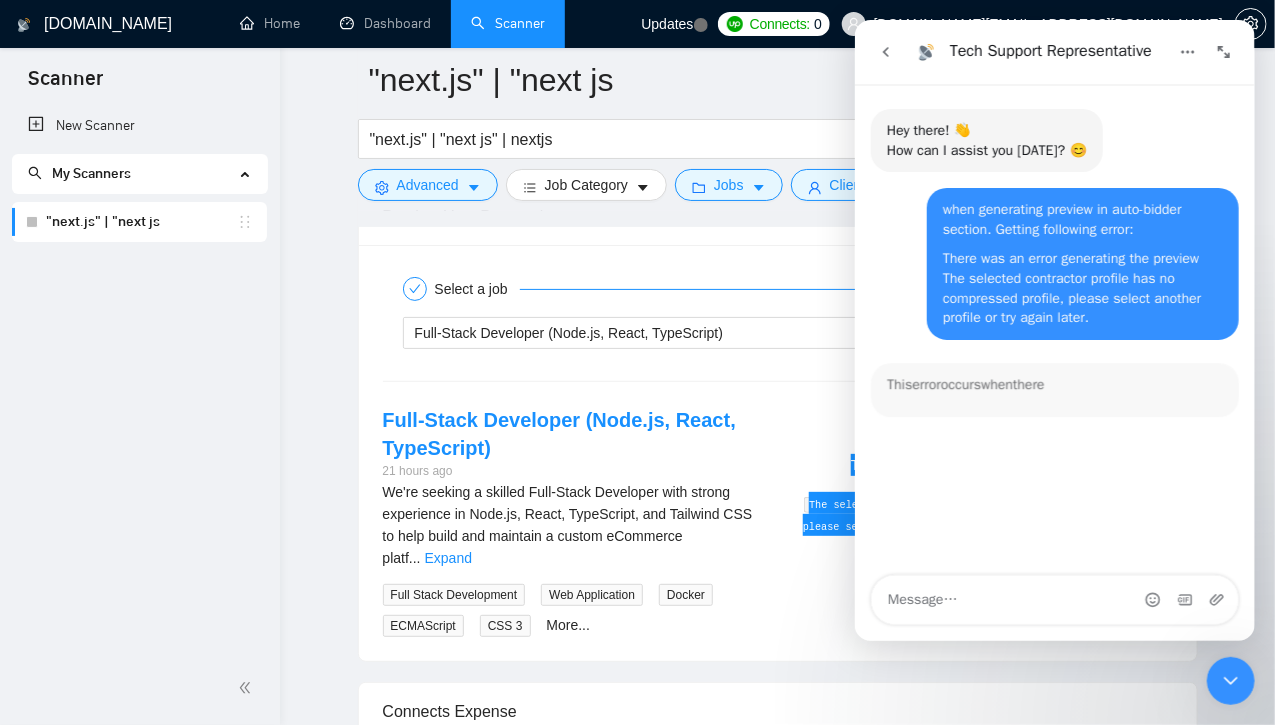 scroll, scrollTop: 2, scrollLeft: 0, axis: vertical 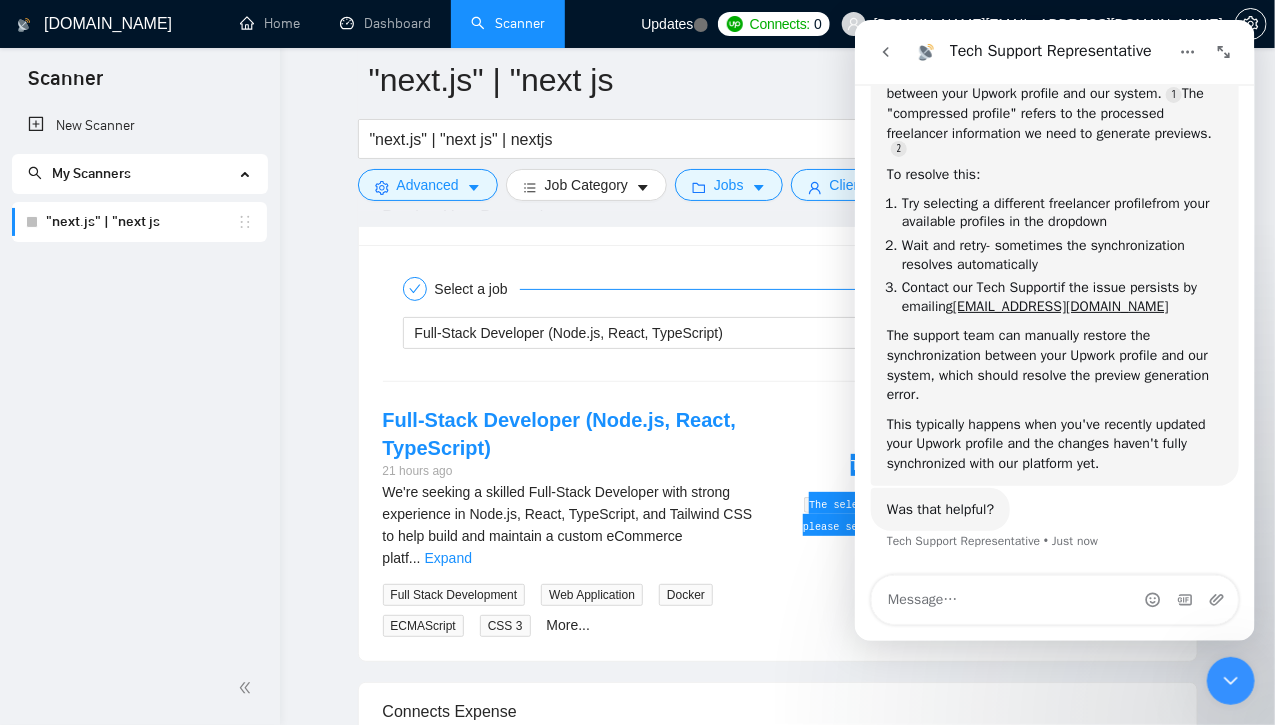drag, startPoint x: 1093, startPoint y: 309, endPoint x: 955, endPoint y: 307, distance: 138.0145 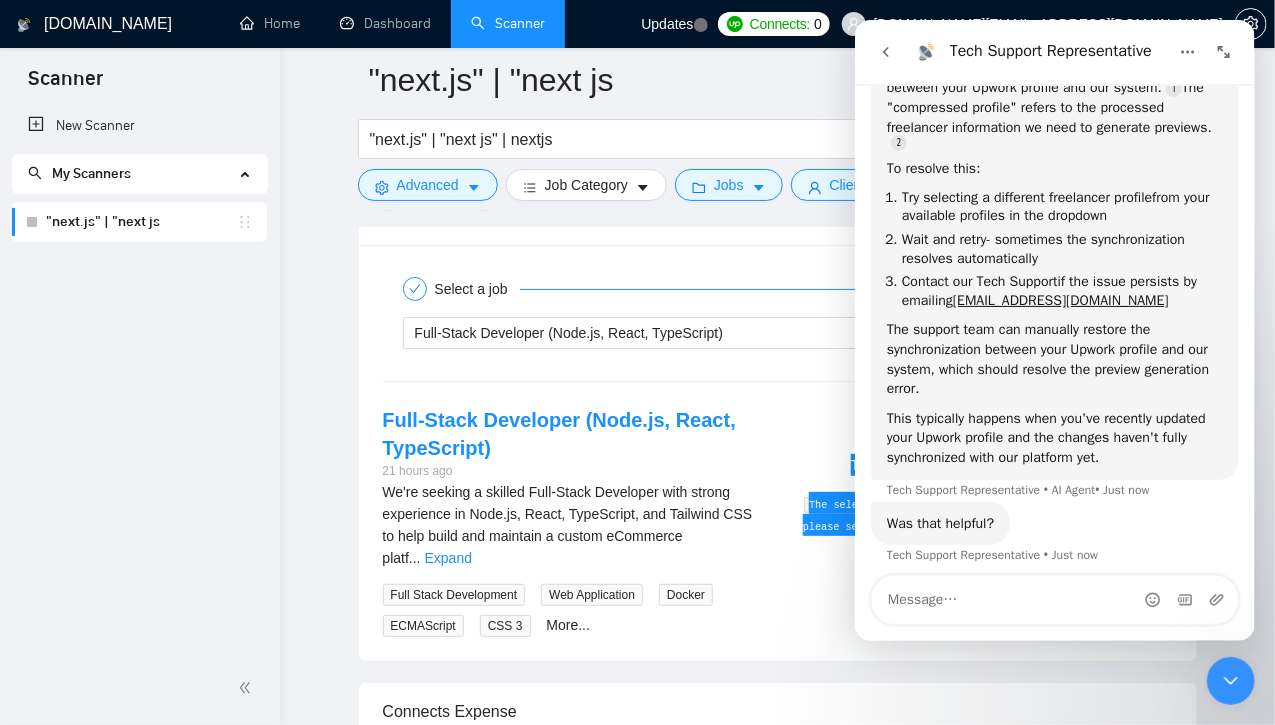 scroll, scrollTop: 2, scrollLeft: 0, axis: vertical 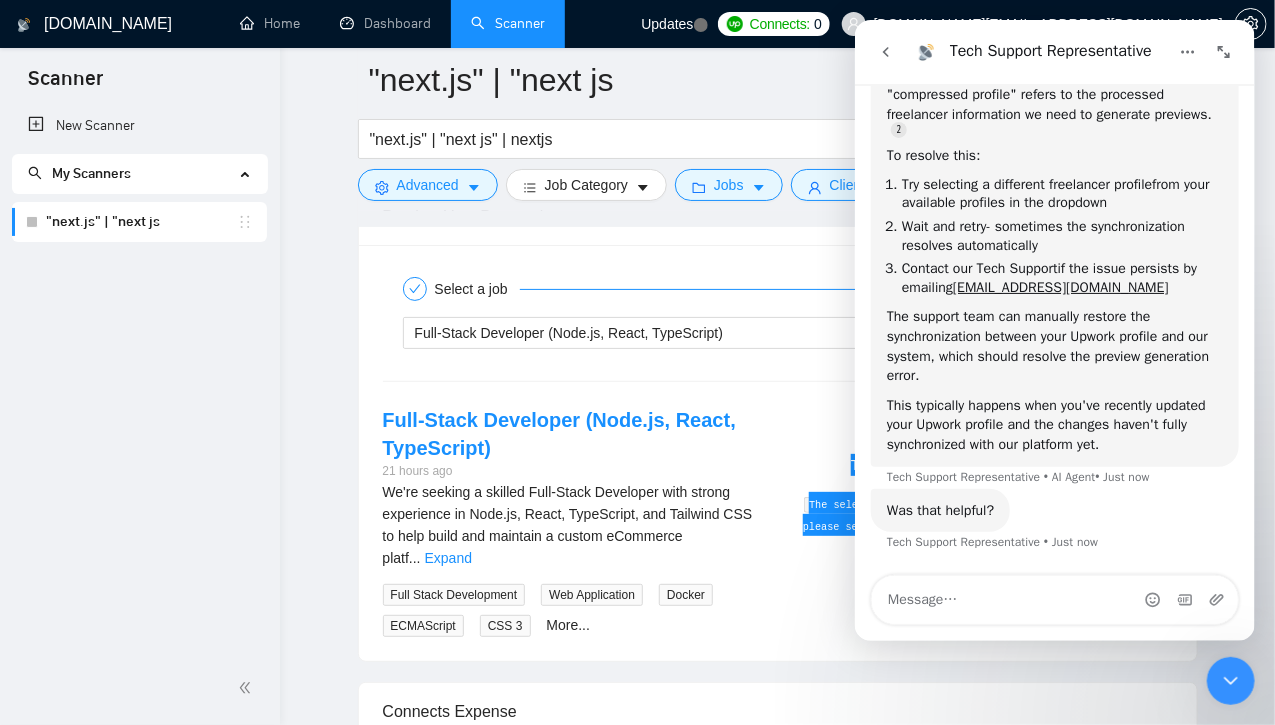 copy on "[EMAIL_ADDRESS][DOMAIN_NAME]" 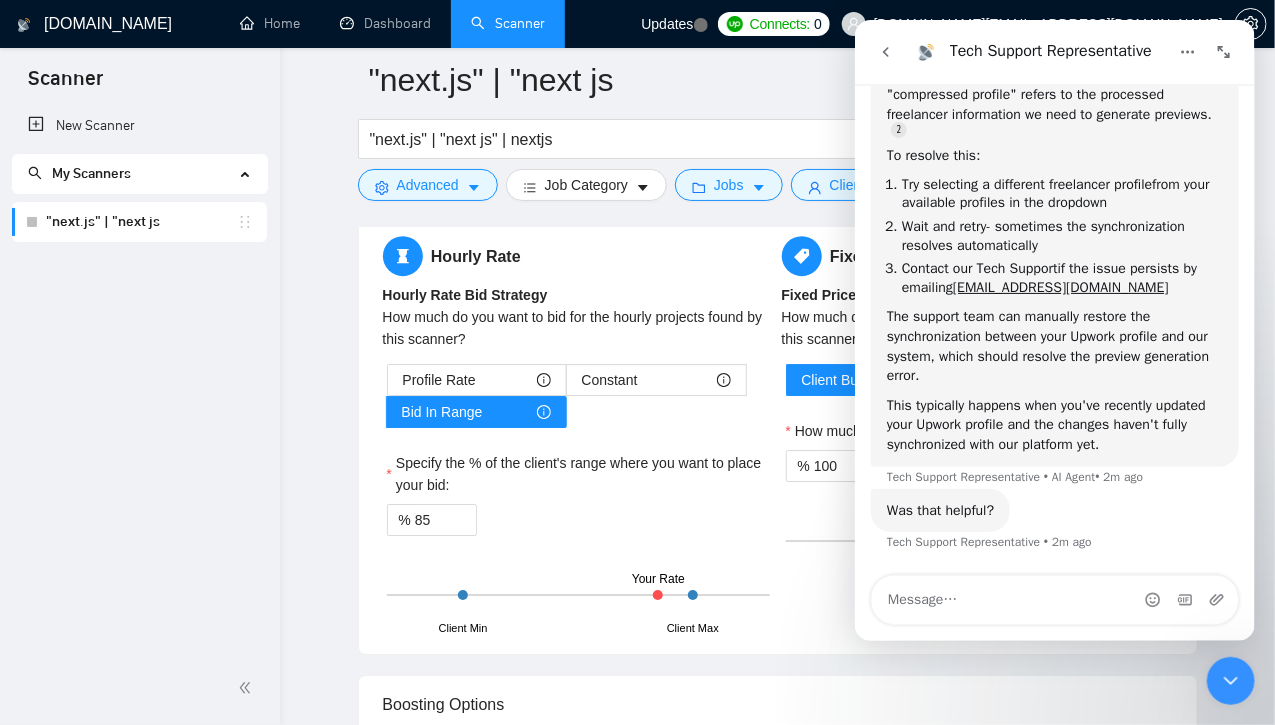 scroll, scrollTop: 1989, scrollLeft: 0, axis: vertical 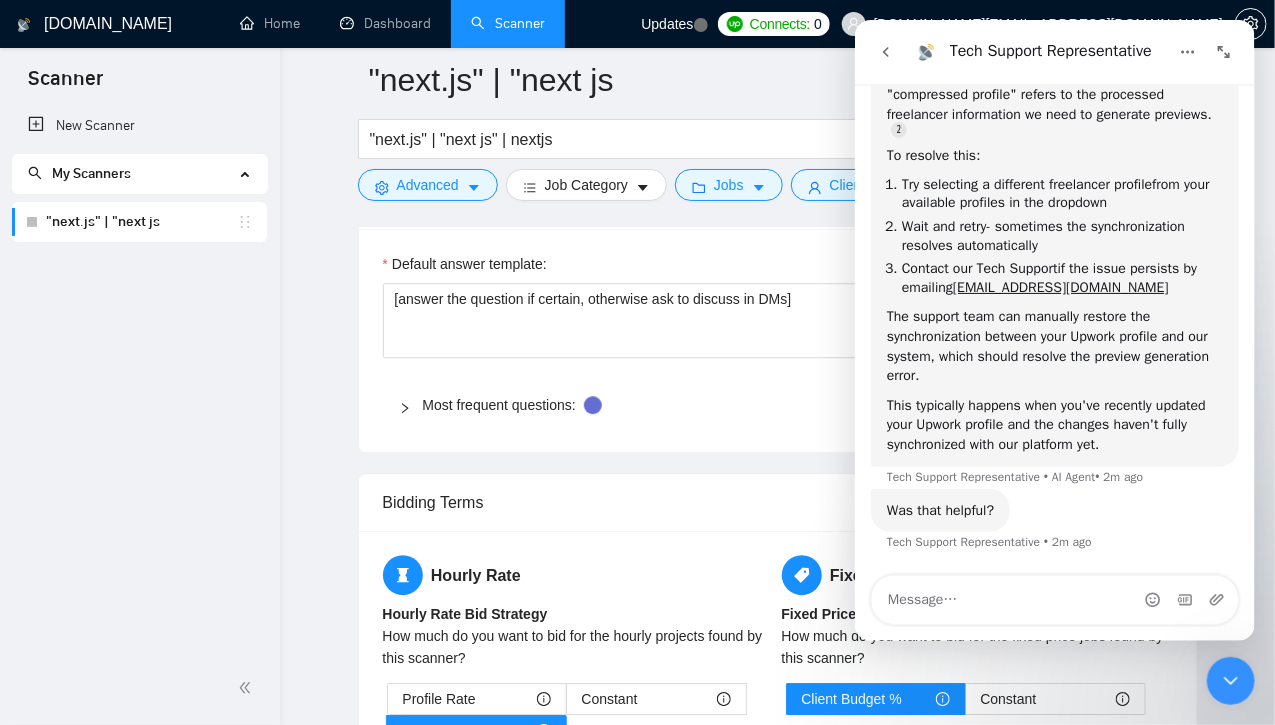 click 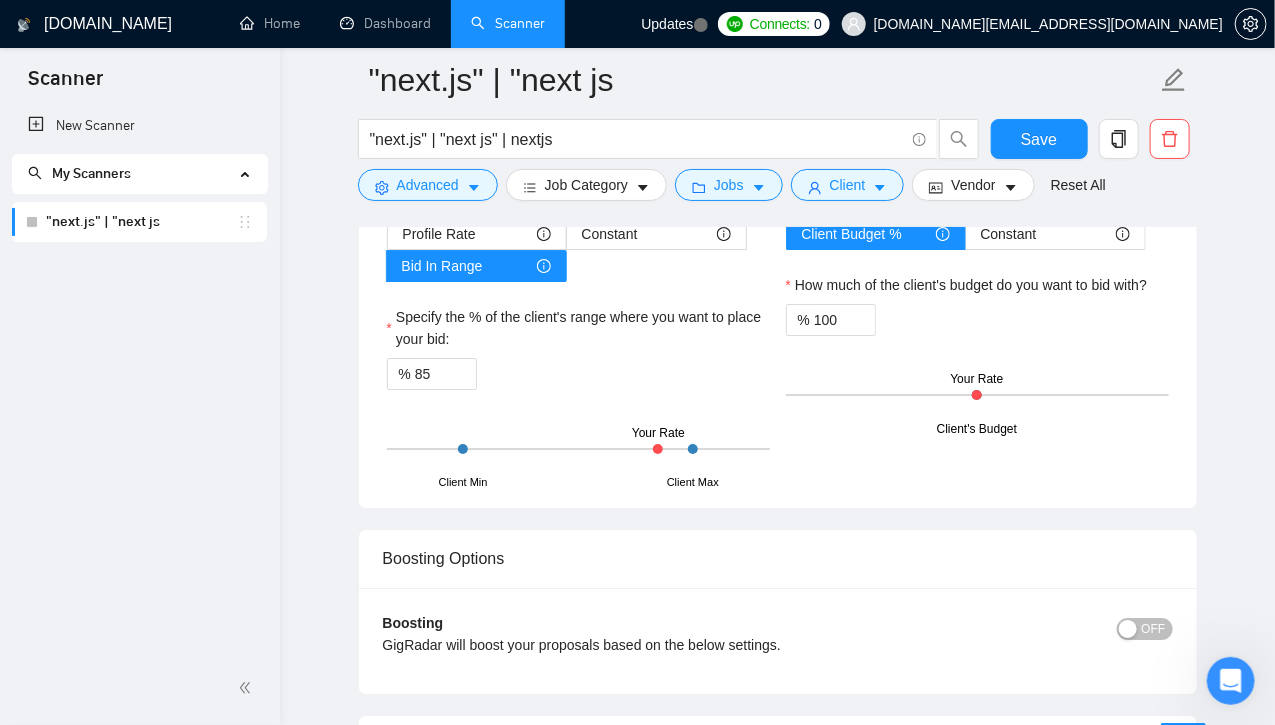 scroll, scrollTop: 2456, scrollLeft: 0, axis: vertical 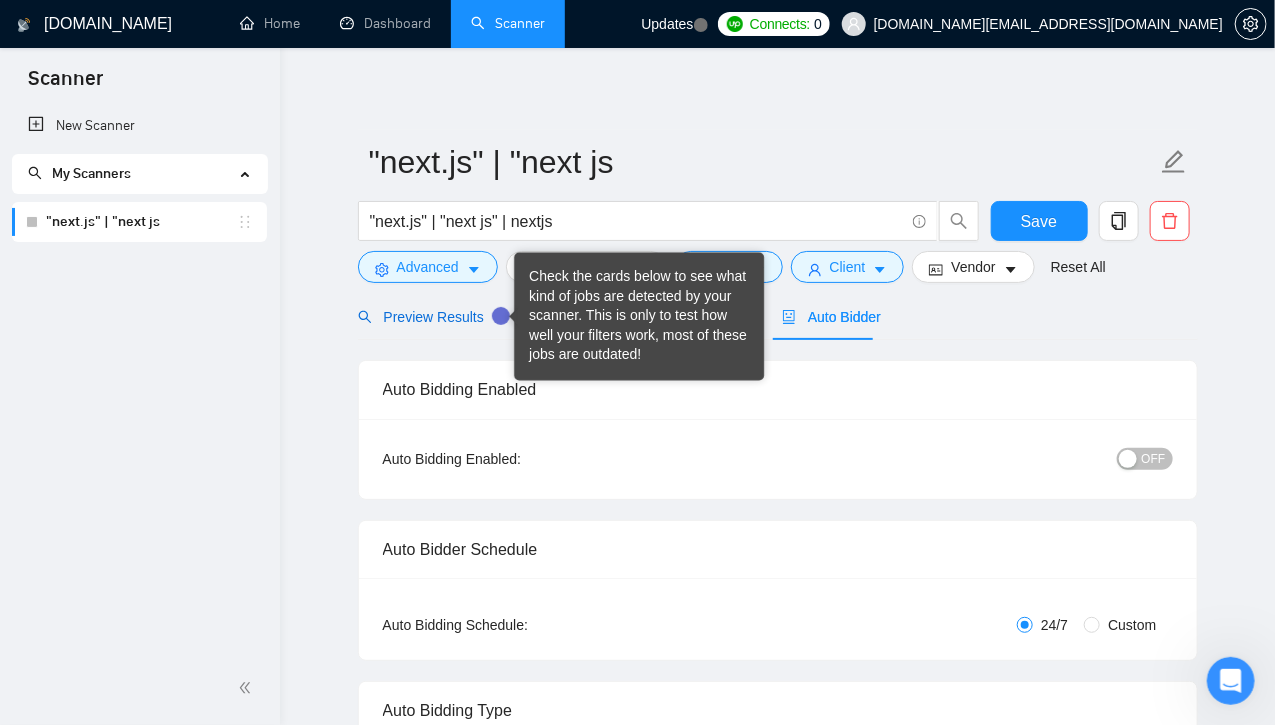 click on "Preview Results" at bounding box center (430, 317) 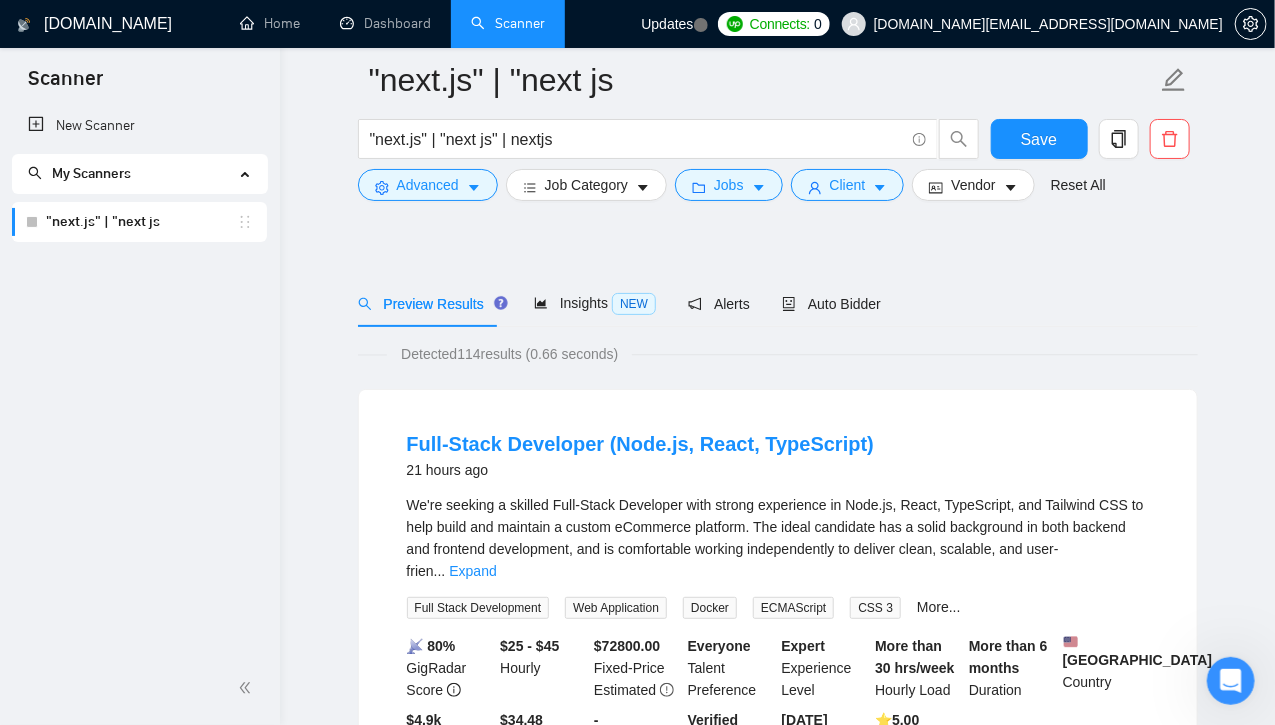 scroll, scrollTop: 0, scrollLeft: 0, axis: both 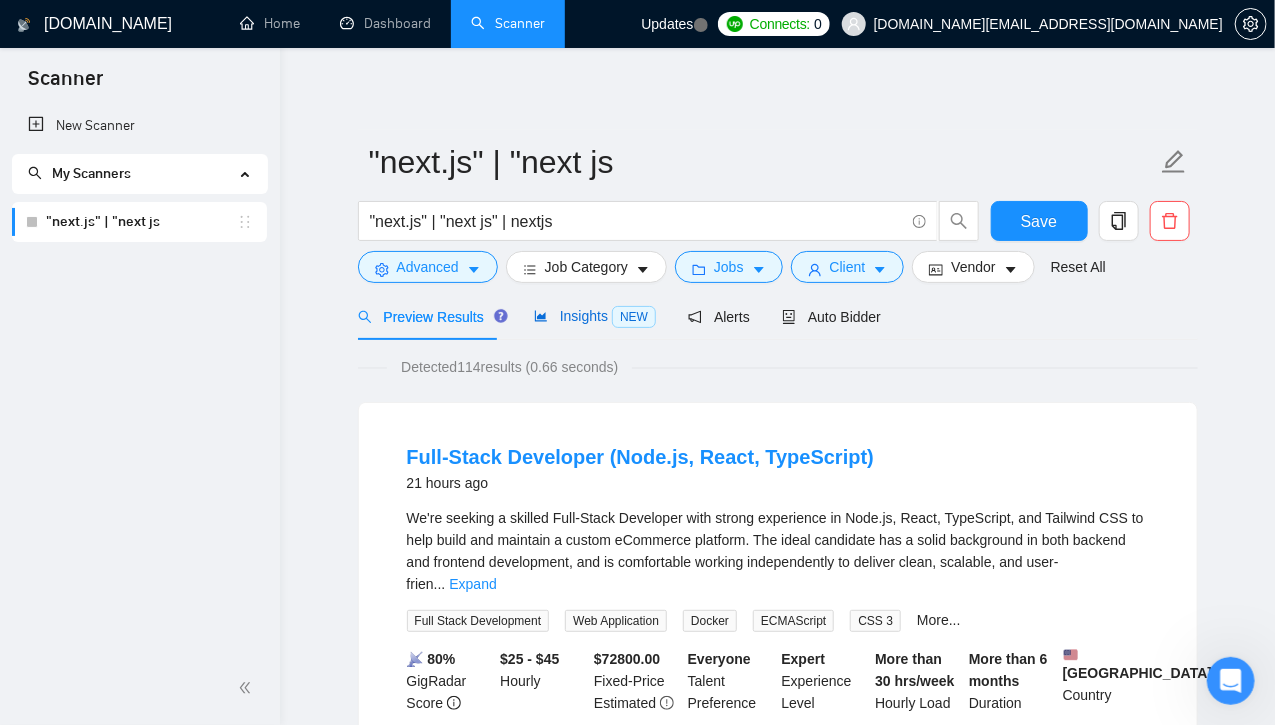 click on "Insights NEW" at bounding box center [595, 316] 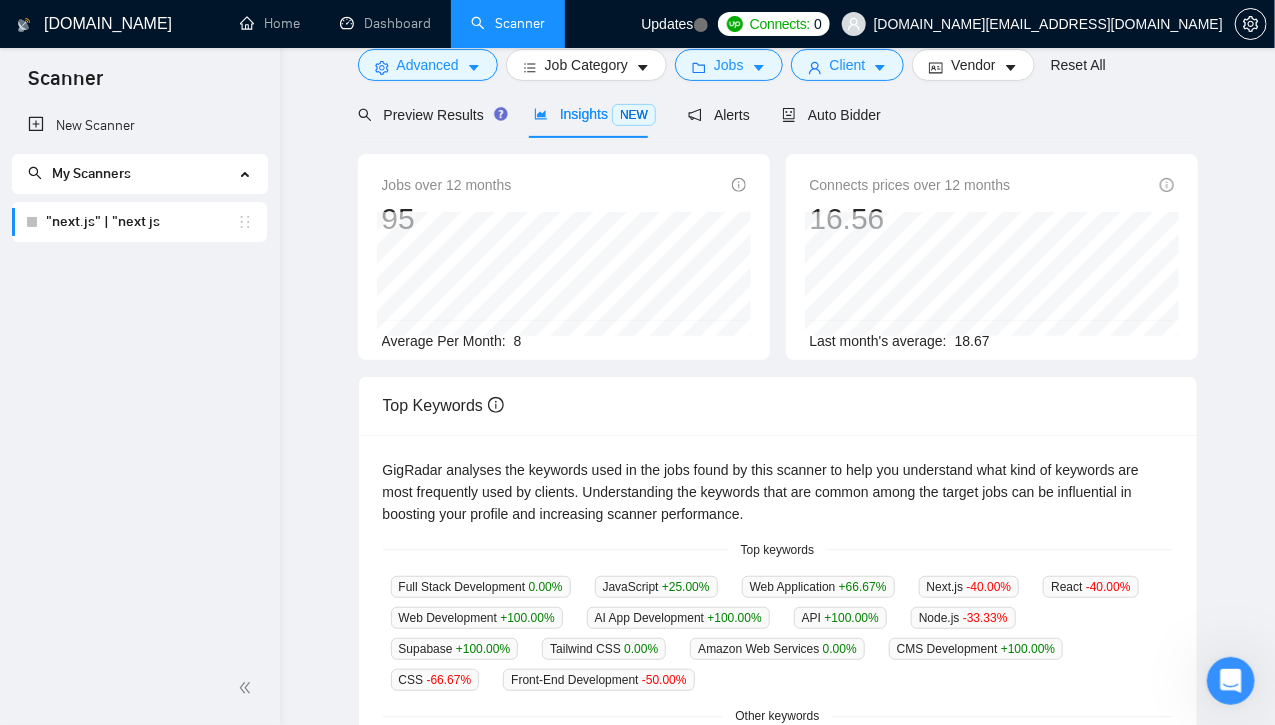 scroll, scrollTop: 0, scrollLeft: 0, axis: both 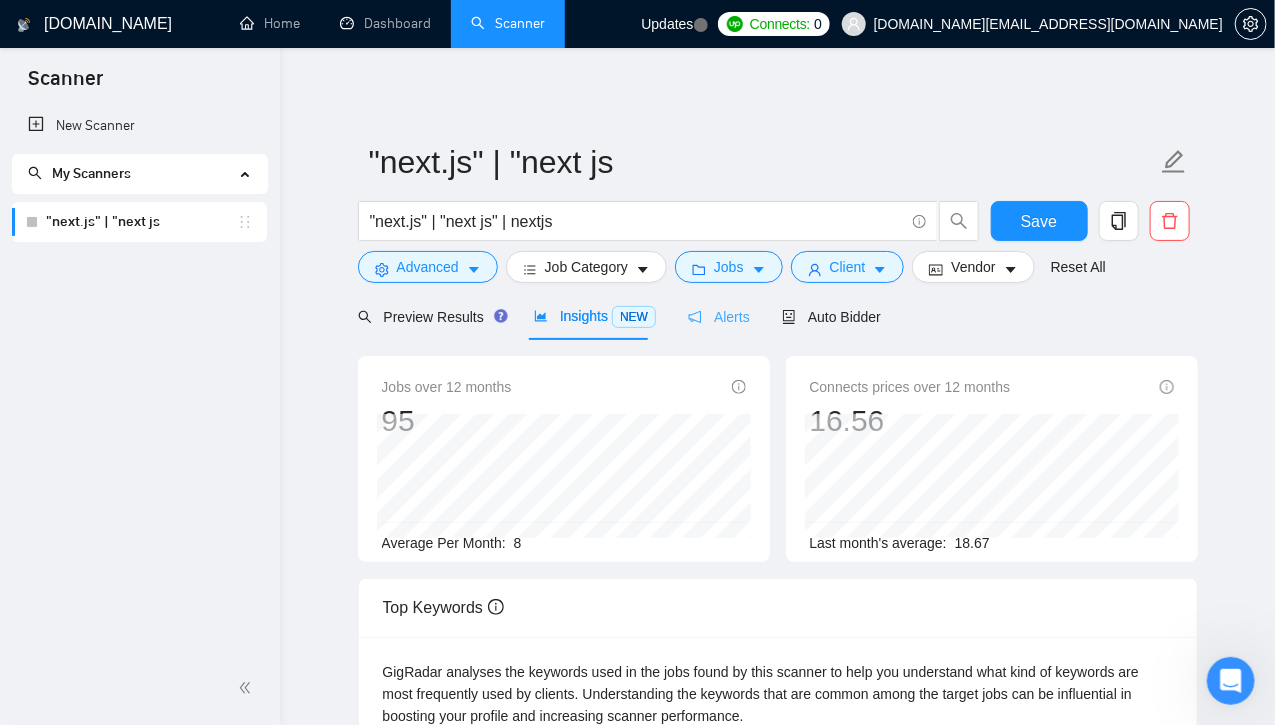 click on "Alerts" at bounding box center [719, 316] 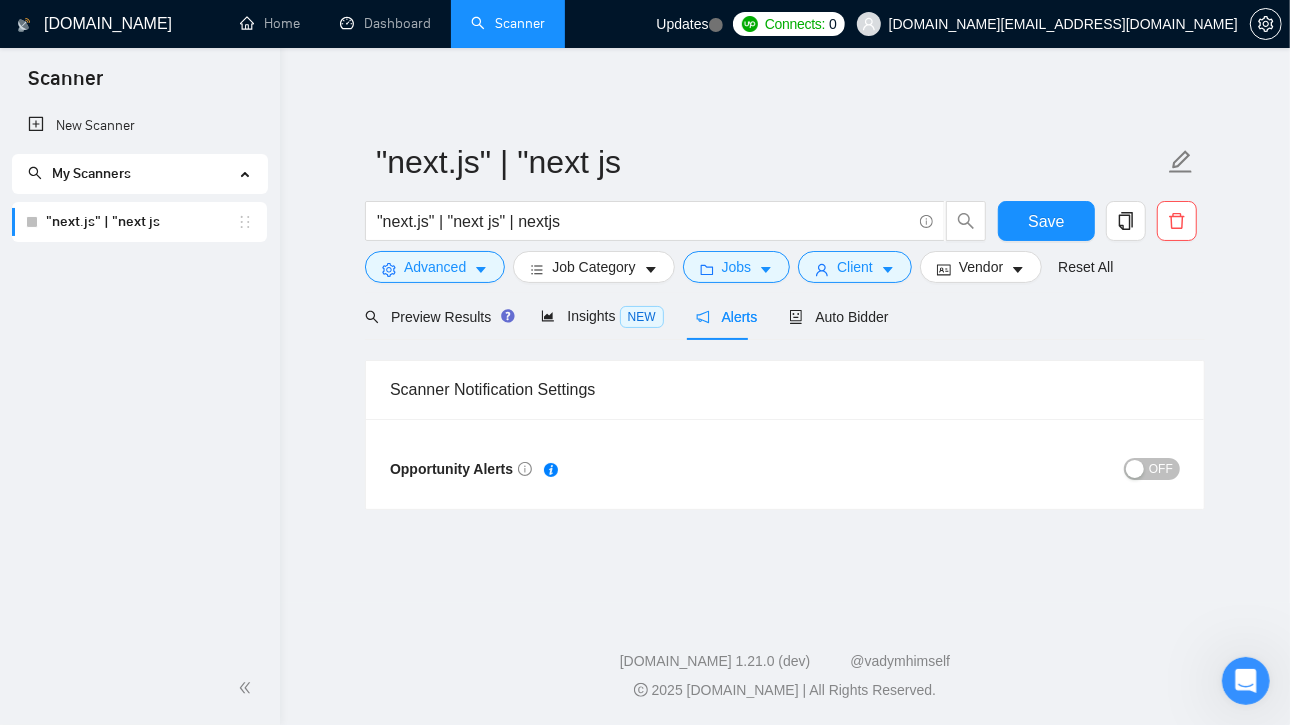 click on "Scanner Notification Settings" at bounding box center [785, 389] 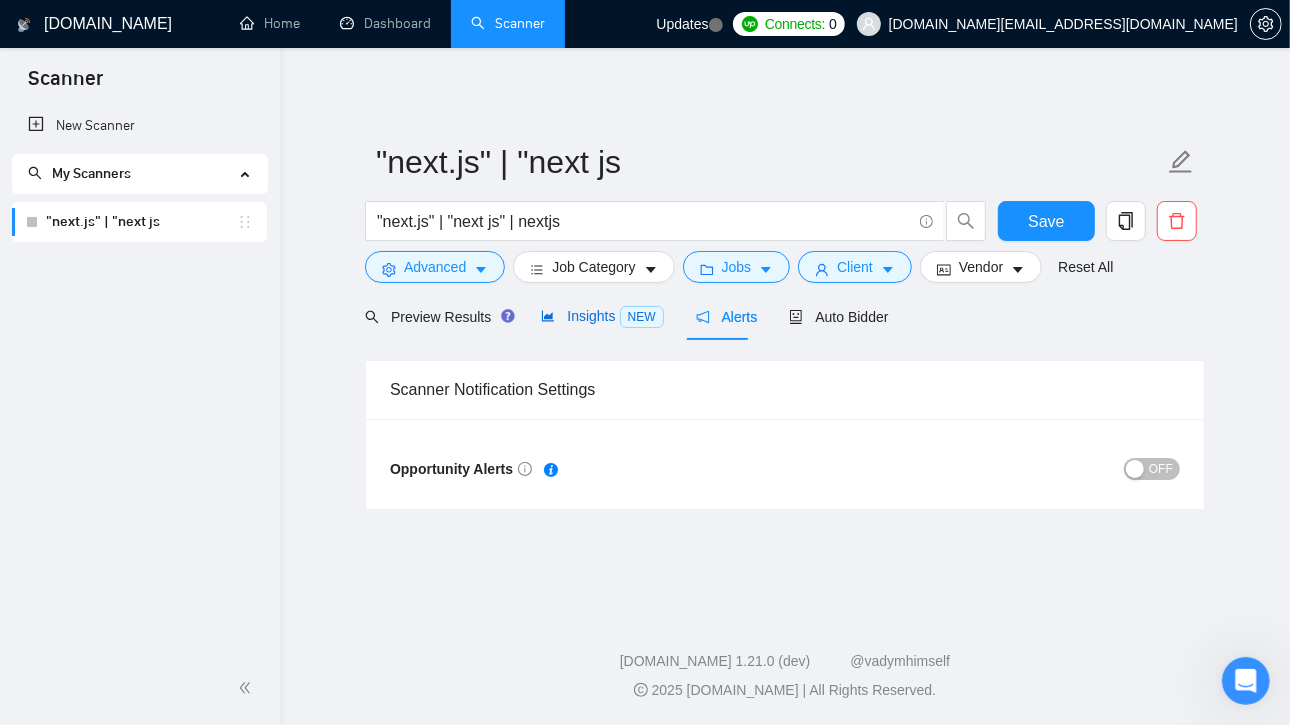click on "Insights NEW" at bounding box center [602, 316] 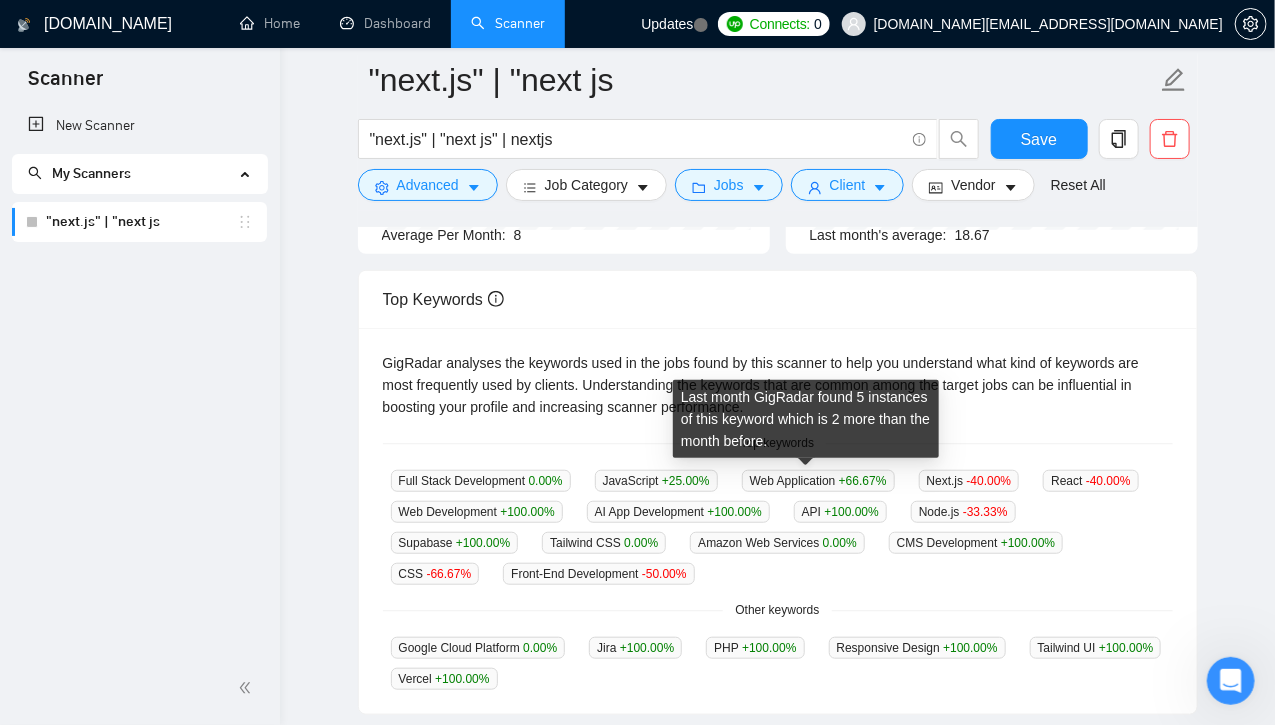 scroll, scrollTop: 0, scrollLeft: 0, axis: both 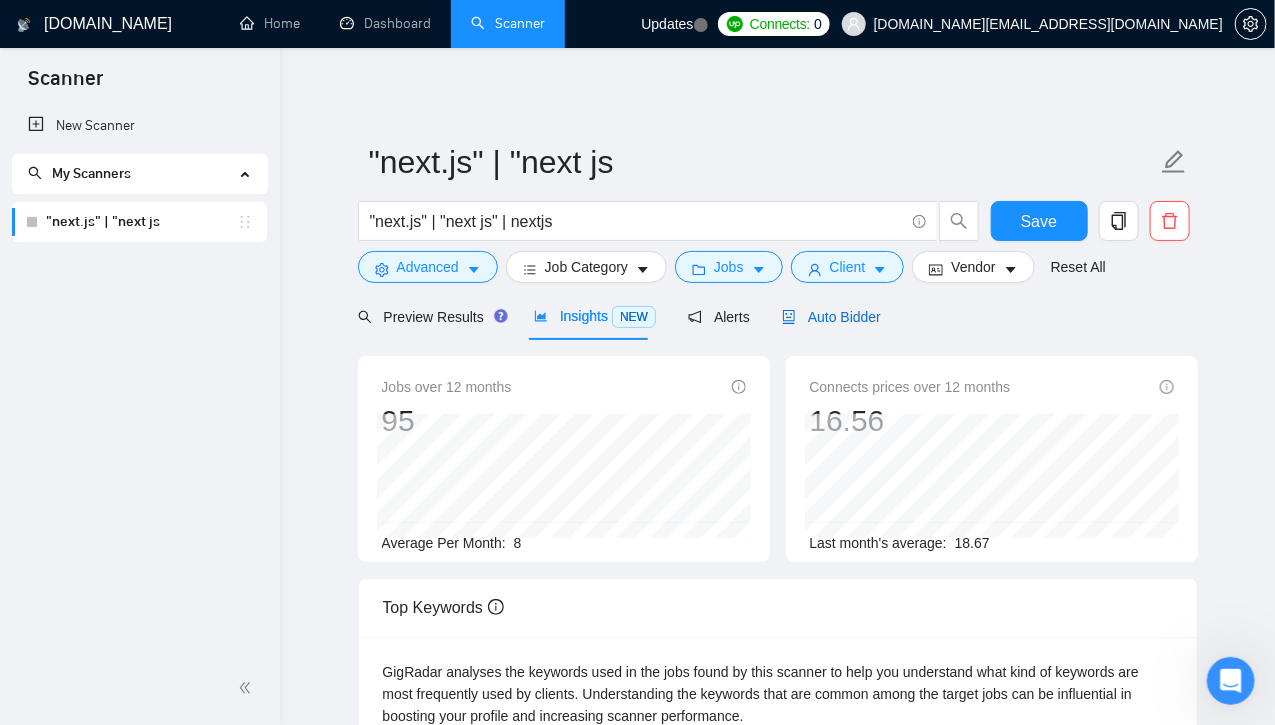 click on "Auto Bidder" at bounding box center [831, 317] 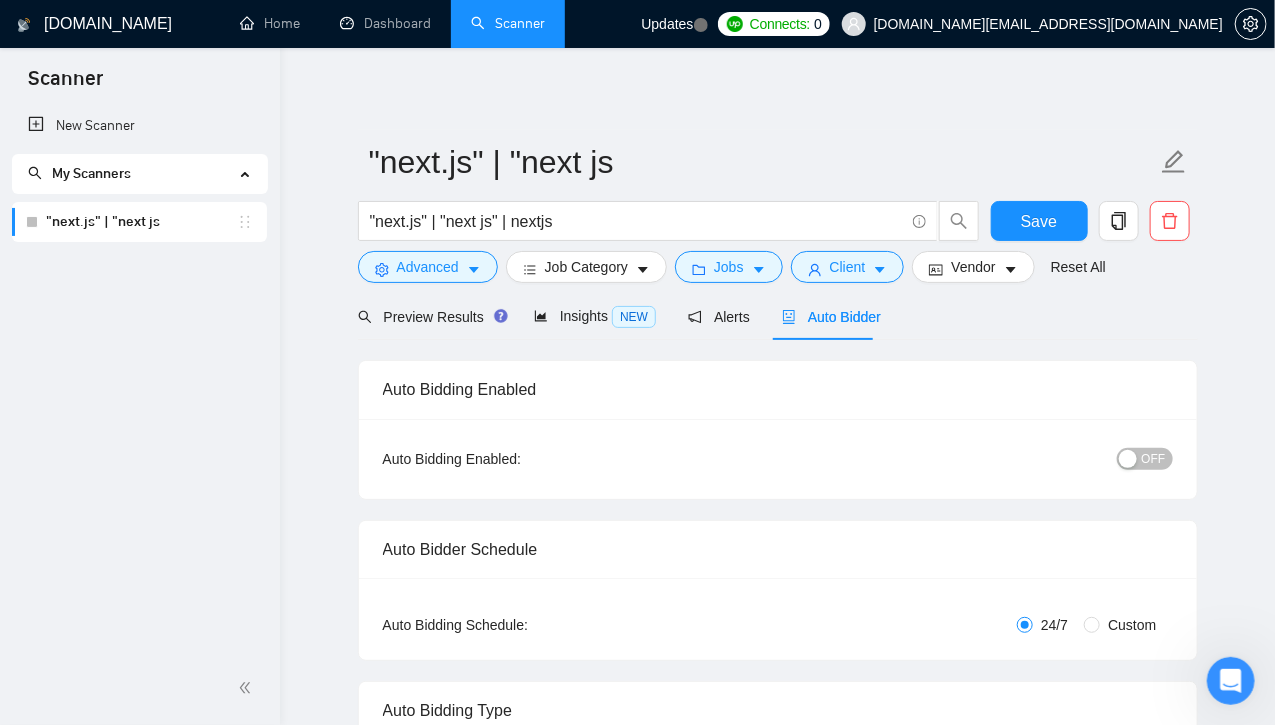 type 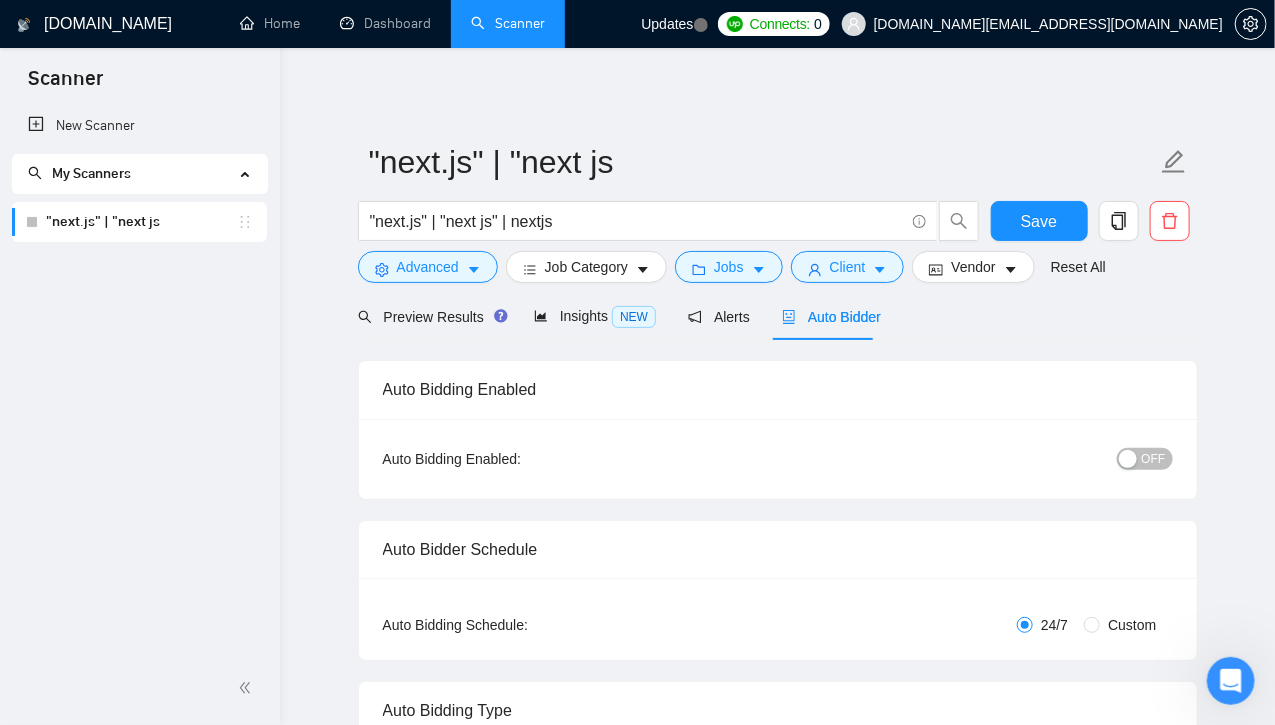 type 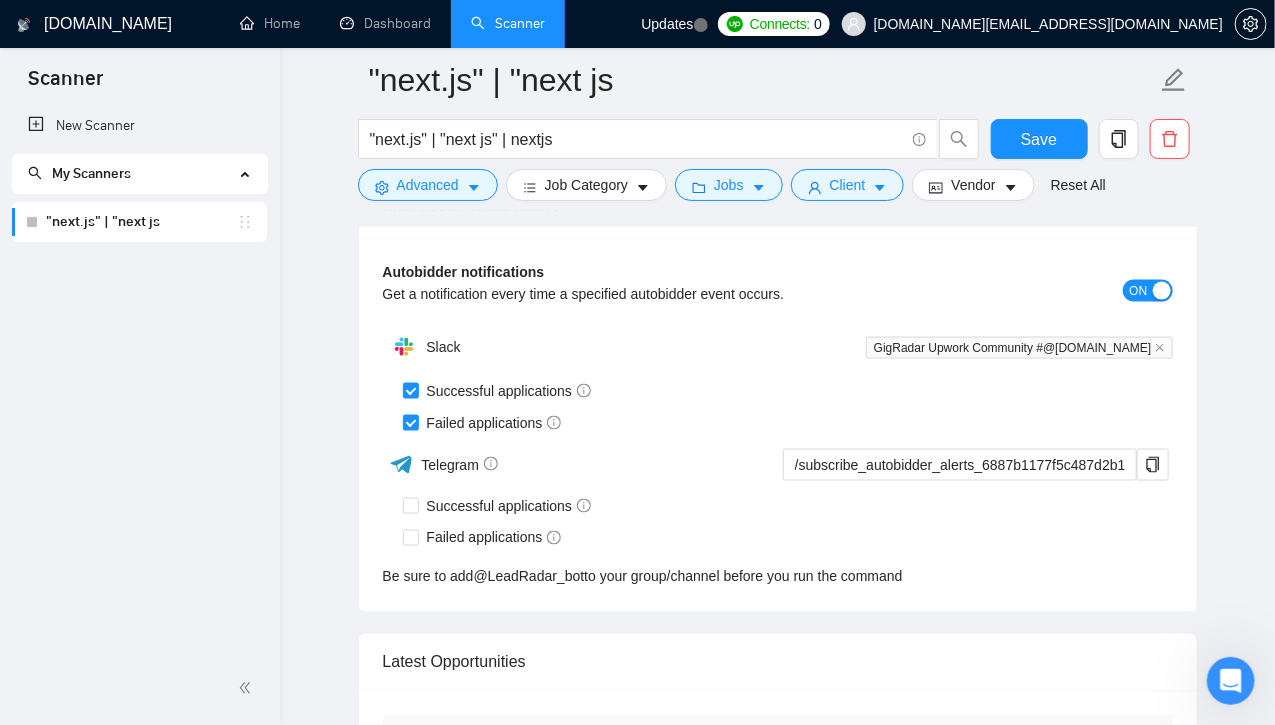 scroll, scrollTop: 3950, scrollLeft: 0, axis: vertical 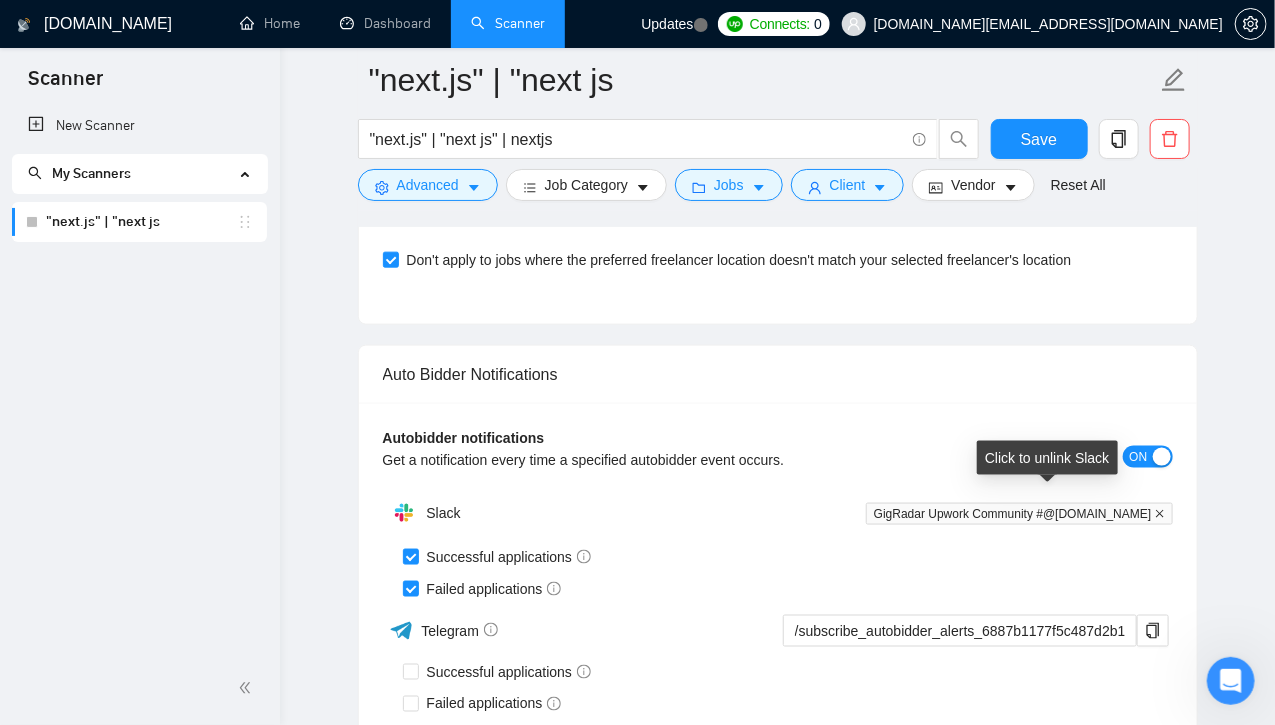 click 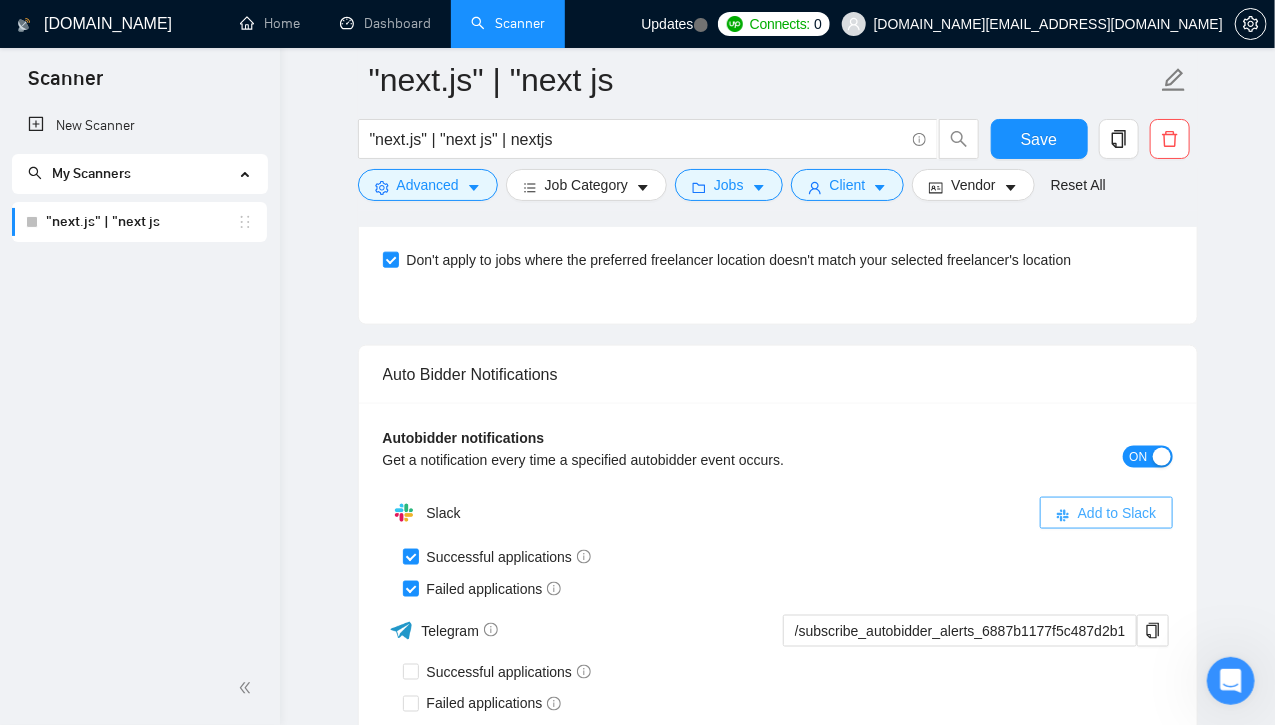 click on "Add to Slack" at bounding box center [1117, 513] 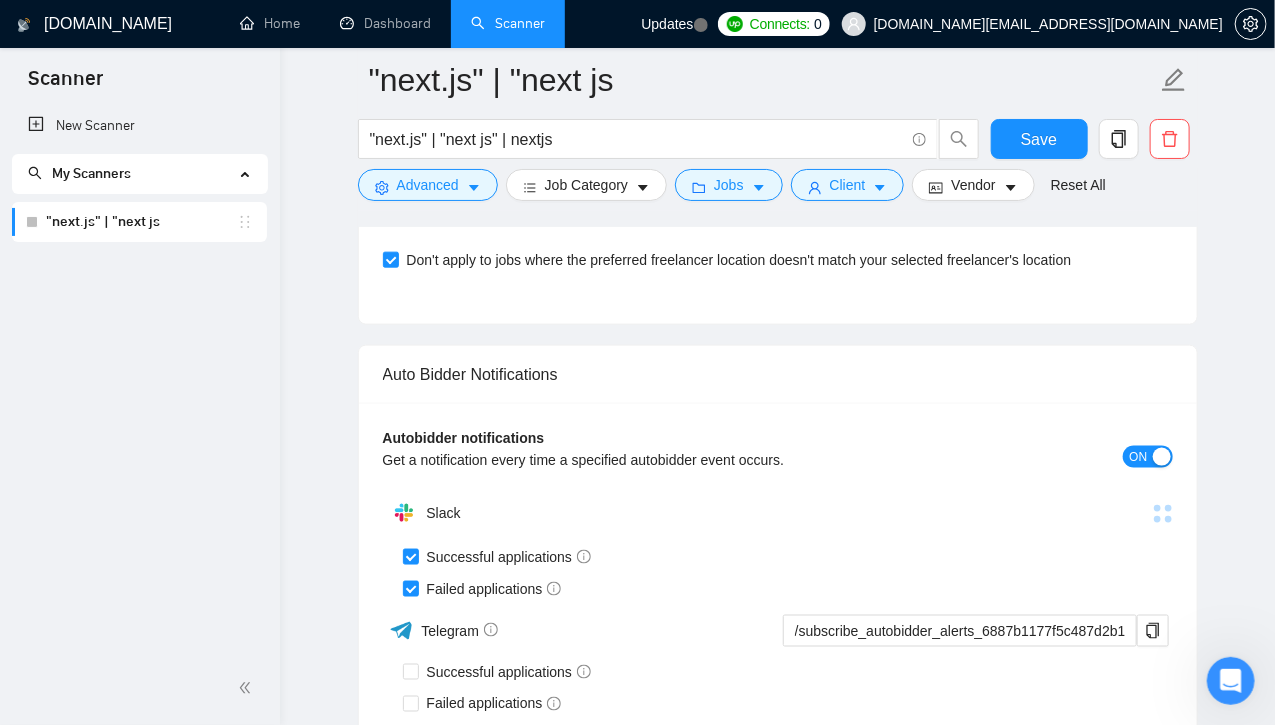 click on "ON" at bounding box center (1139, 457) 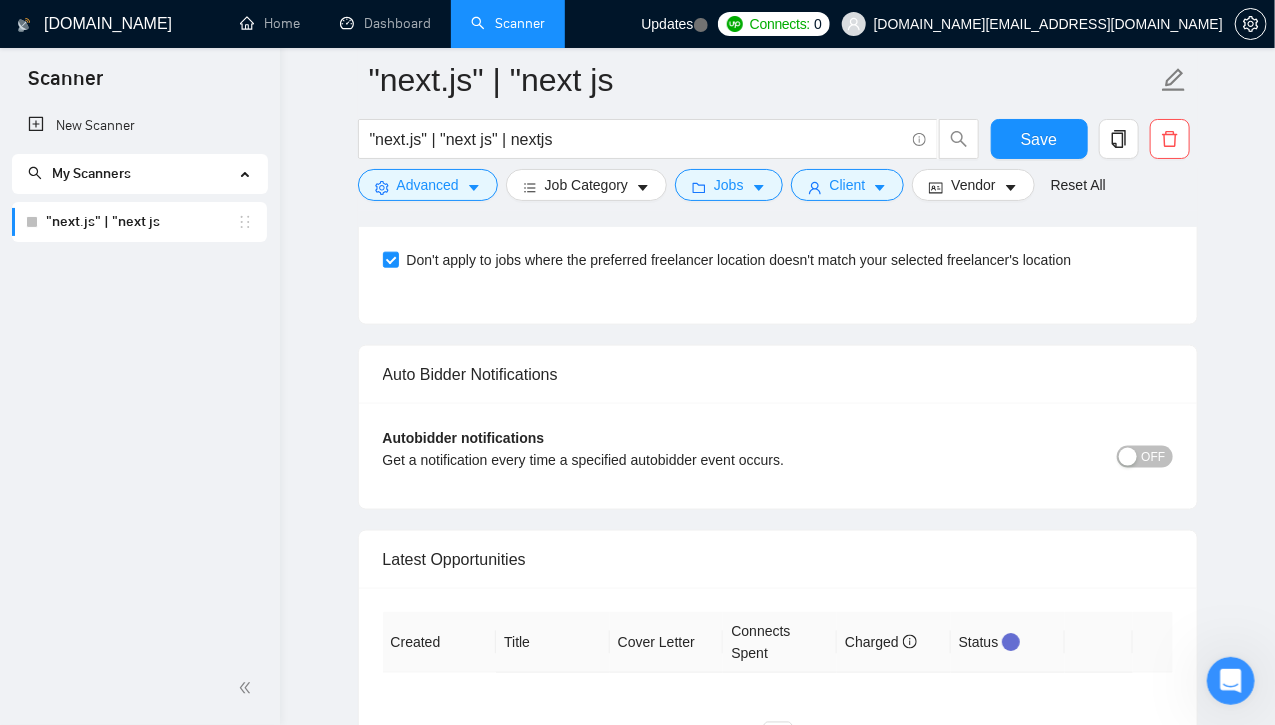 click on "OFF" at bounding box center [1154, 457] 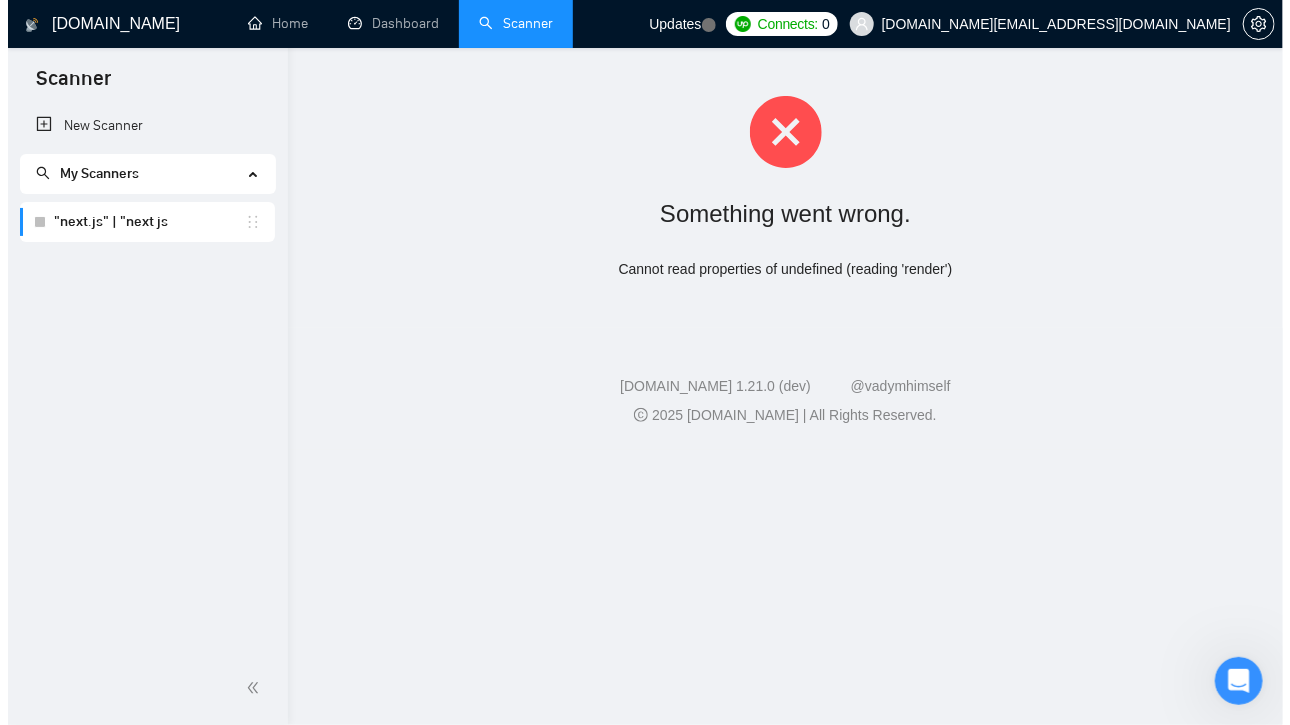 scroll, scrollTop: 0, scrollLeft: 0, axis: both 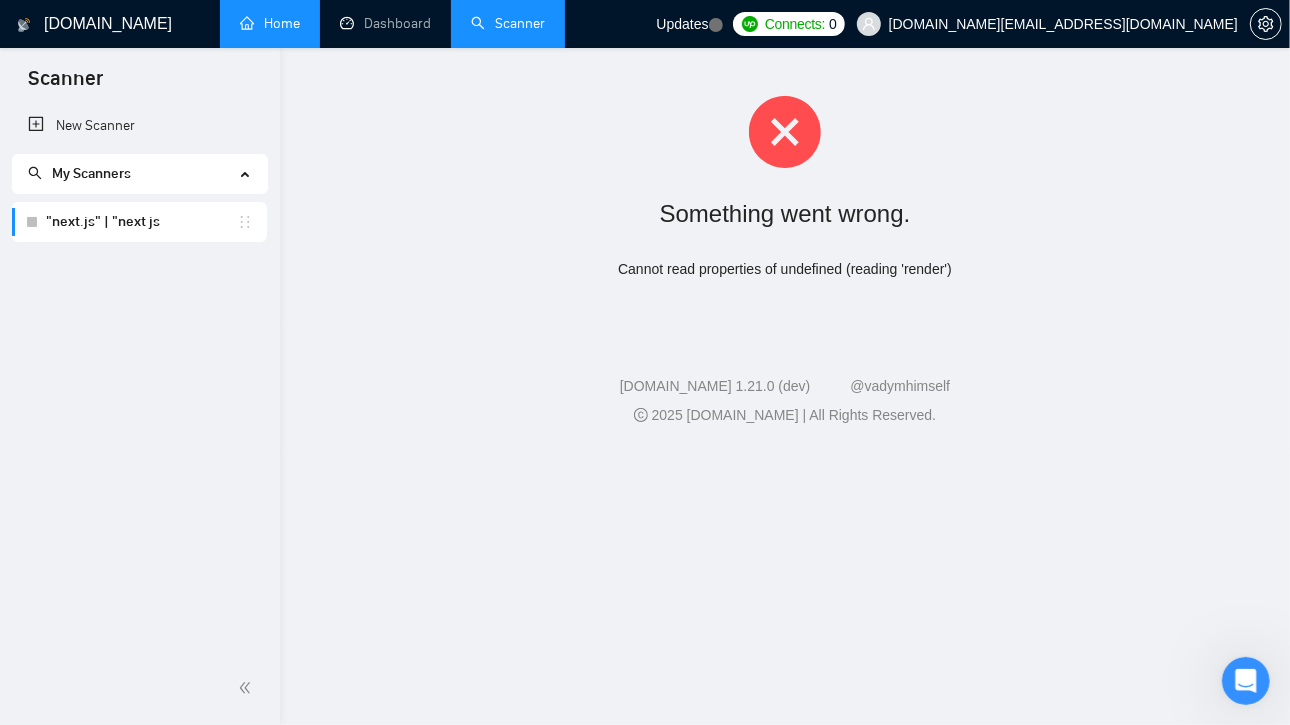 click on "Home" at bounding box center [270, 23] 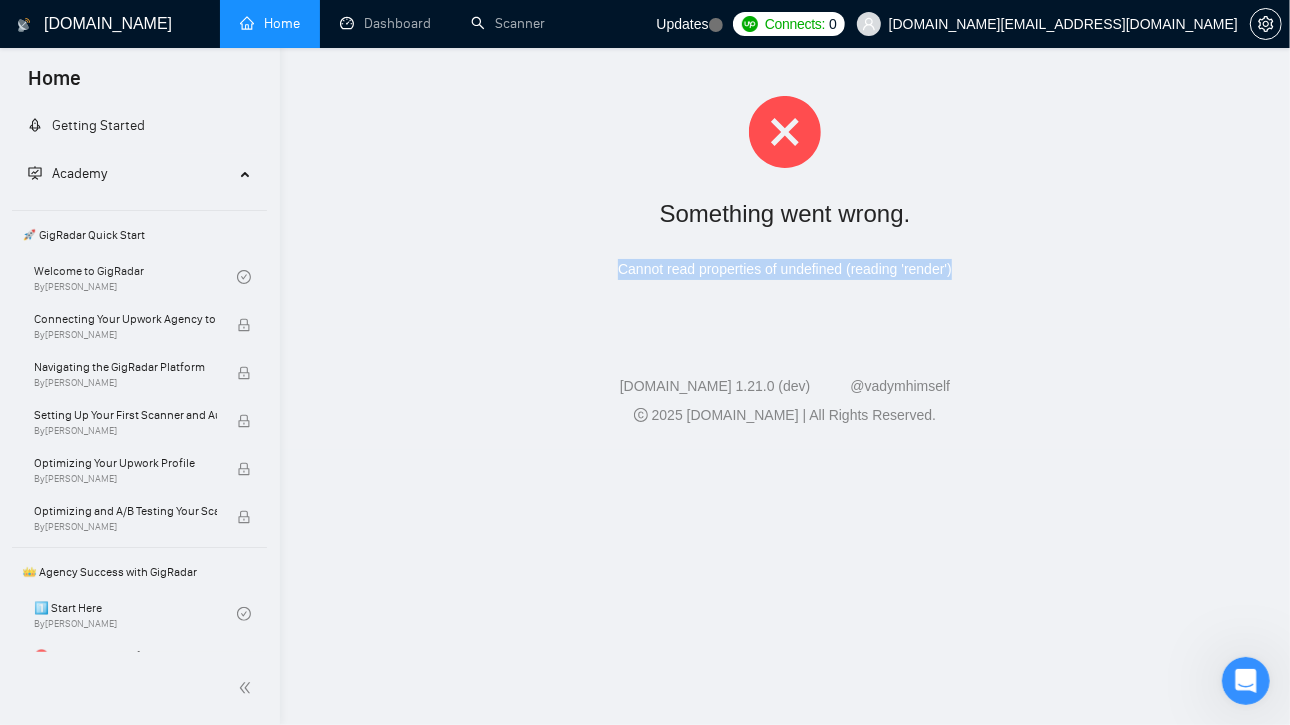 drag, startPoint x: 617, startPoint y: 267, endPoint x: 977, endPoint y: 266, distance: 360.0014 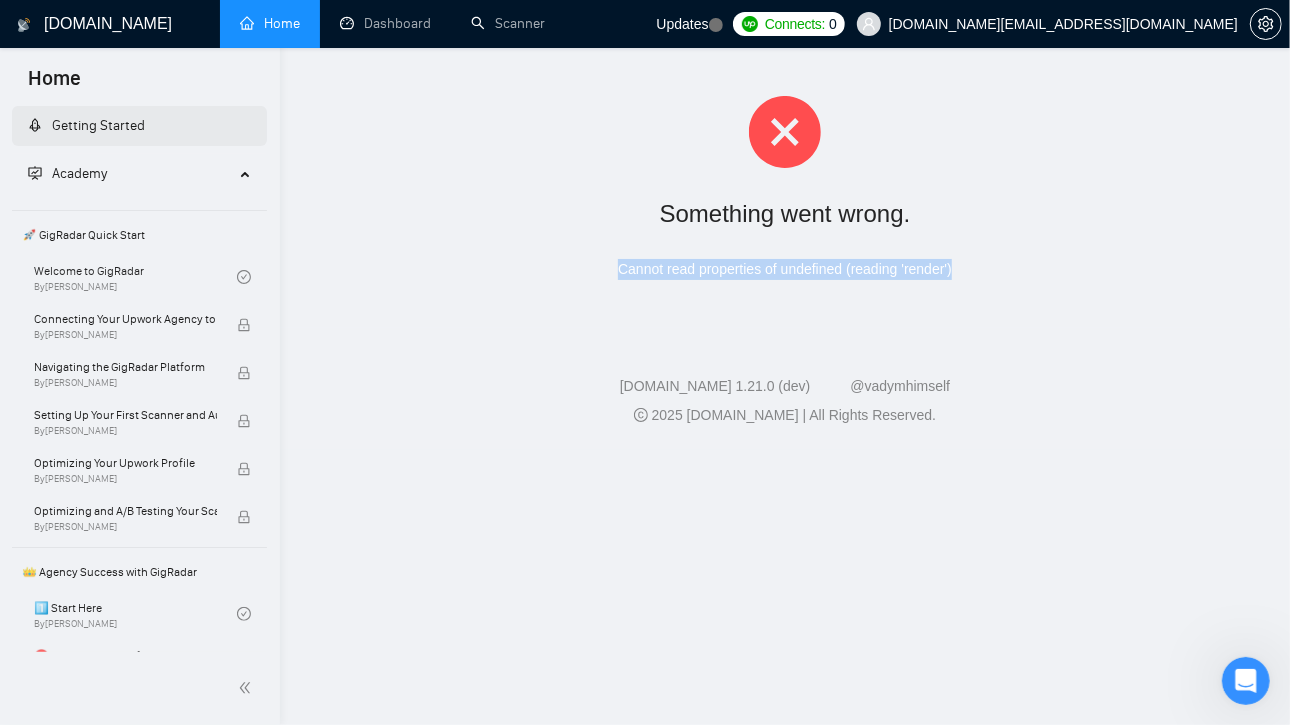 click on "Getting Started" at bounding box center (86, 125) 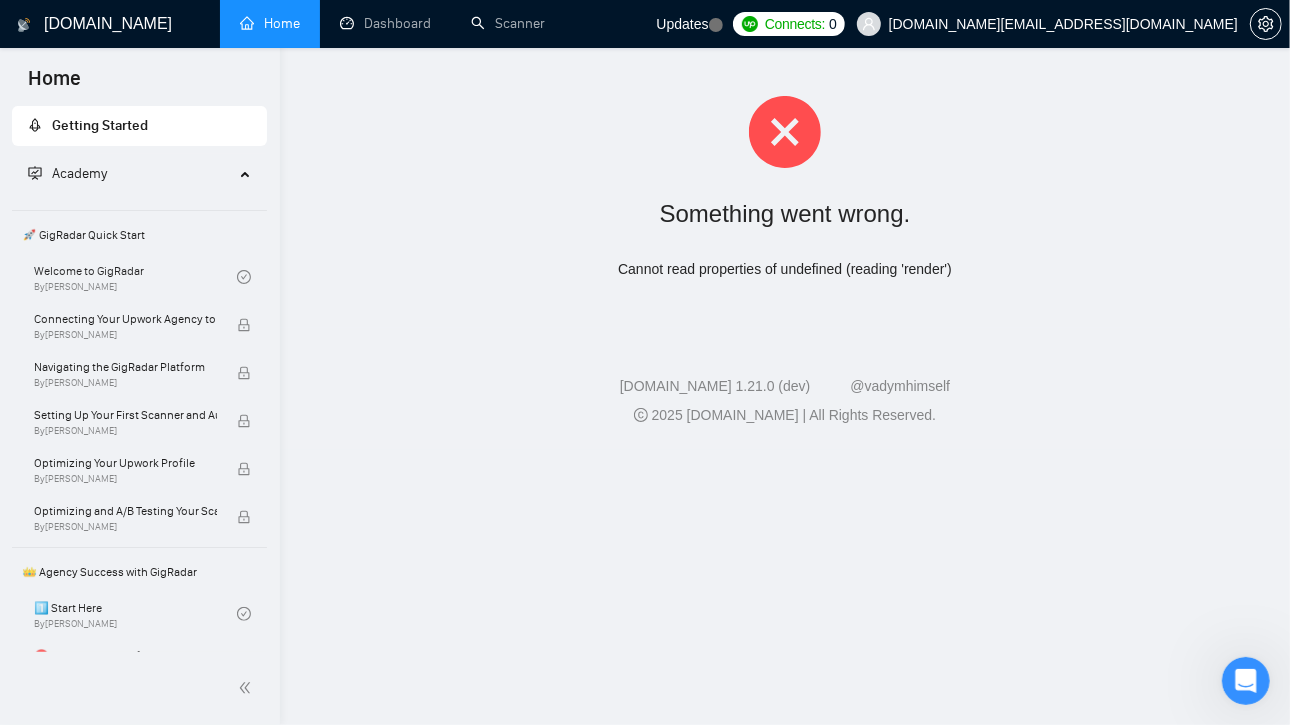 click on "Academy" at bounding box center [79, 173] 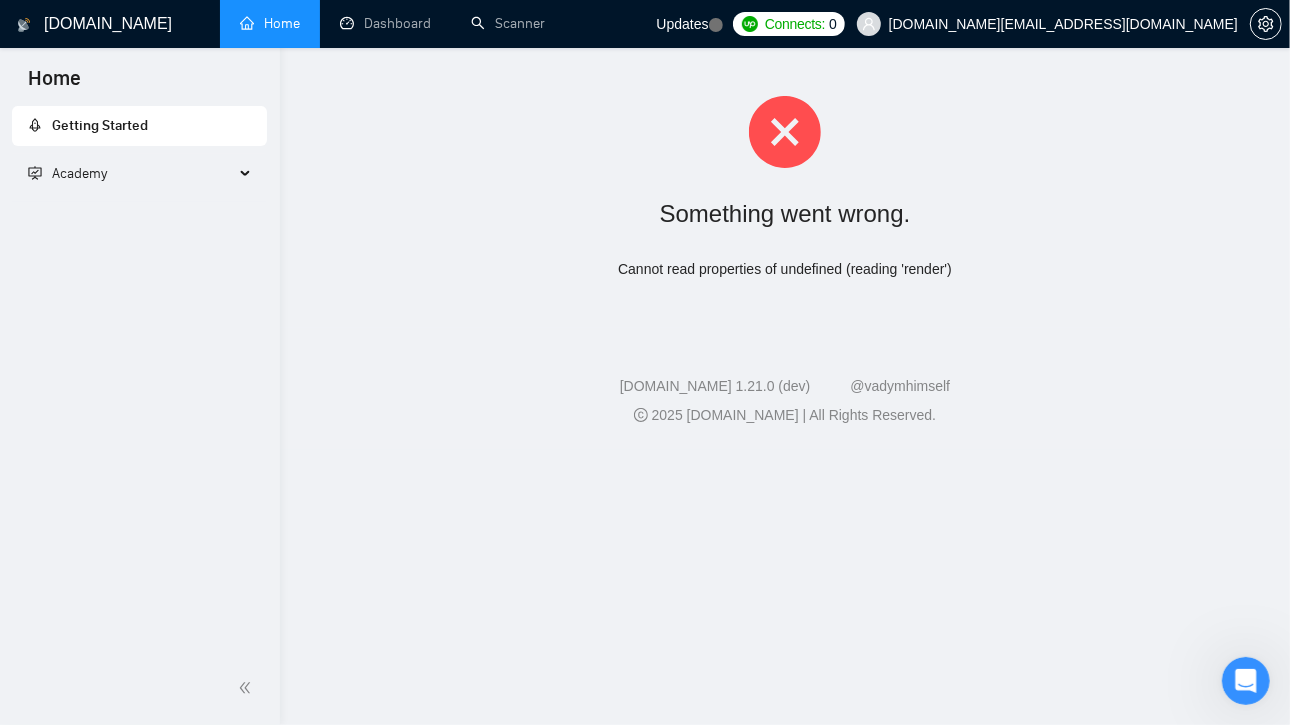 click on "Academy" at bounding box center (79, 173) 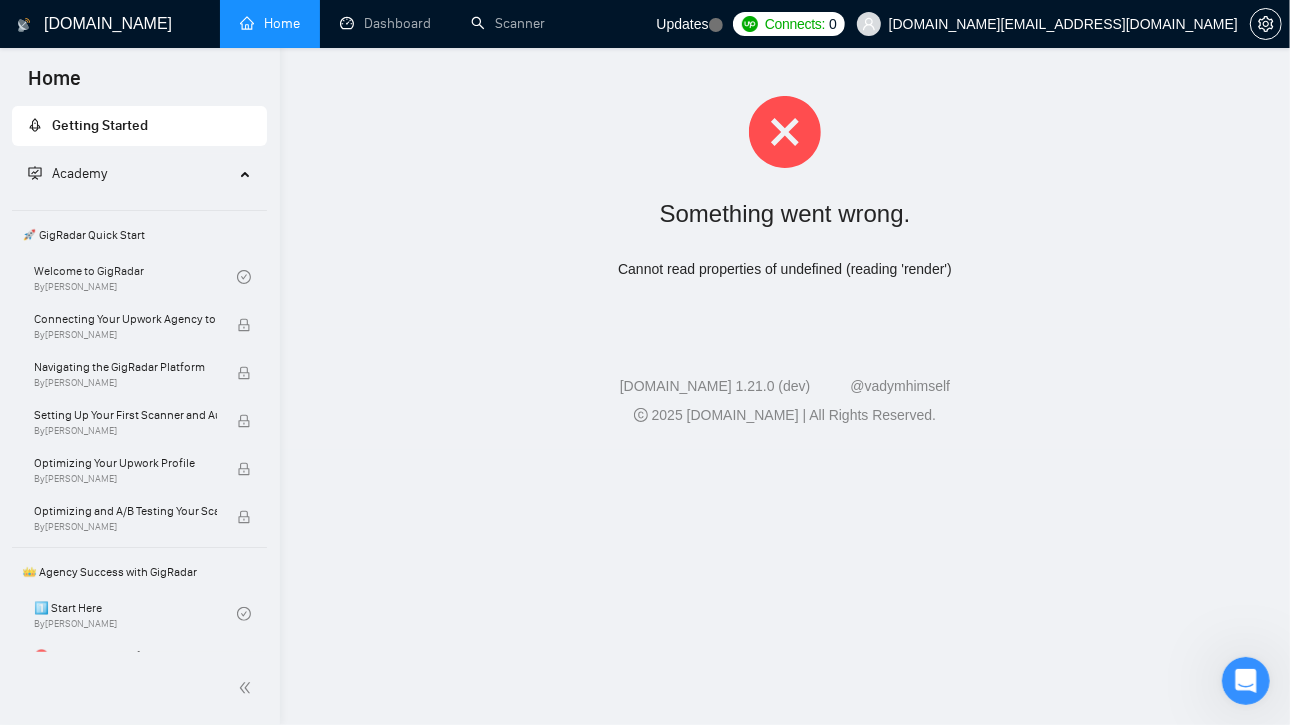 click on "🚀 GigRadar Quick Start" at bounding box center [139, 235] 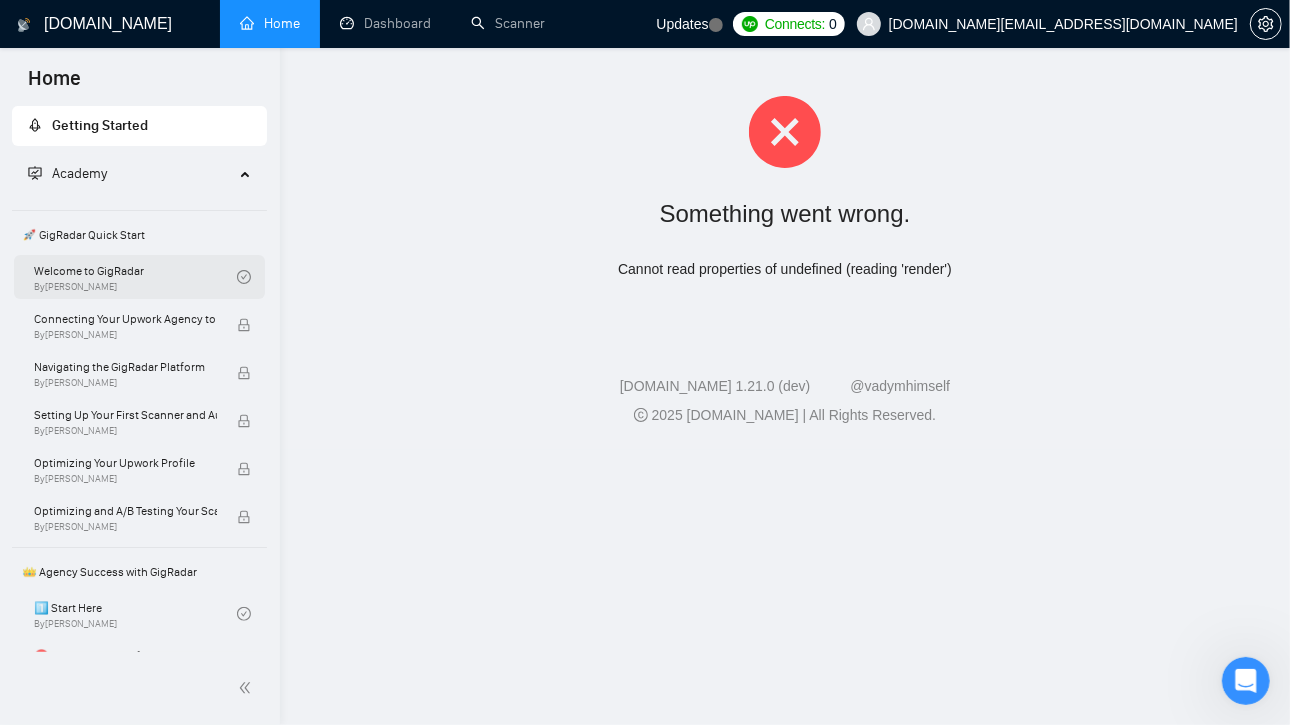 click on "Welcome to GigRadar By  [PERSON_NAME]" at bounding box center (135, 277) 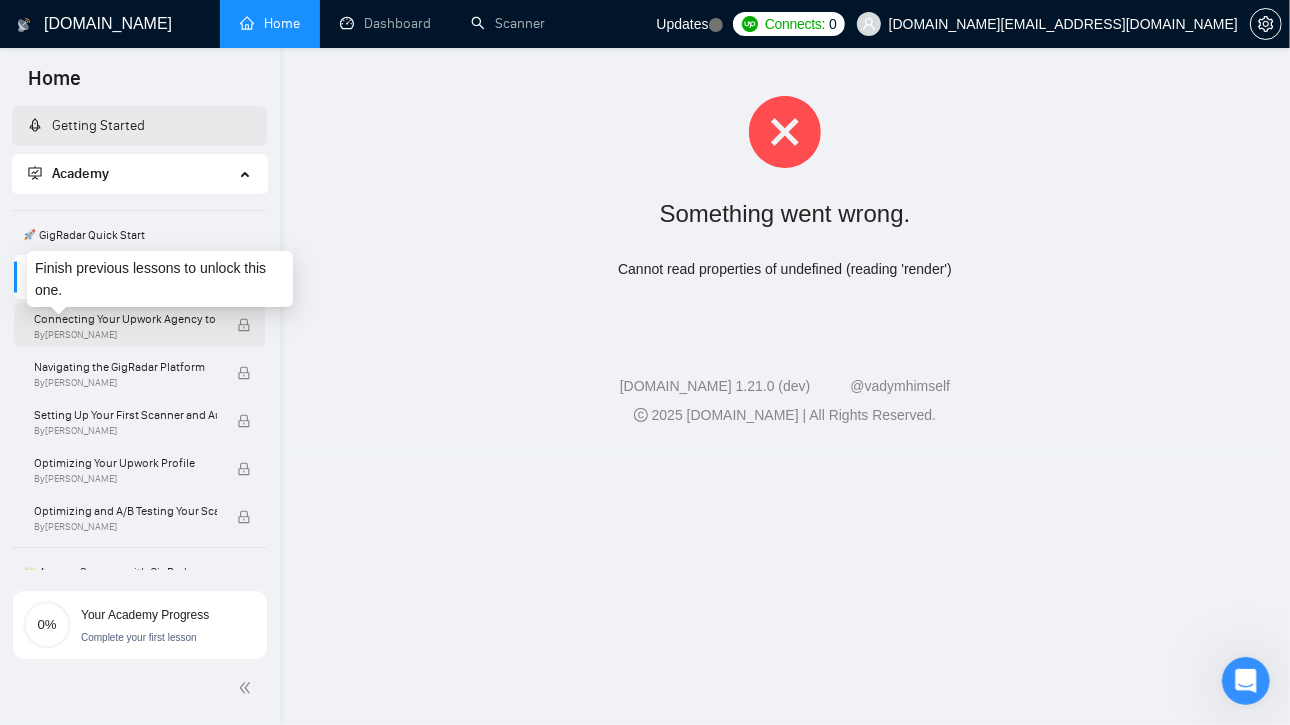 click on "Connecting Your Upwork Agency to GigRadar" at bounding box center (125, 319) 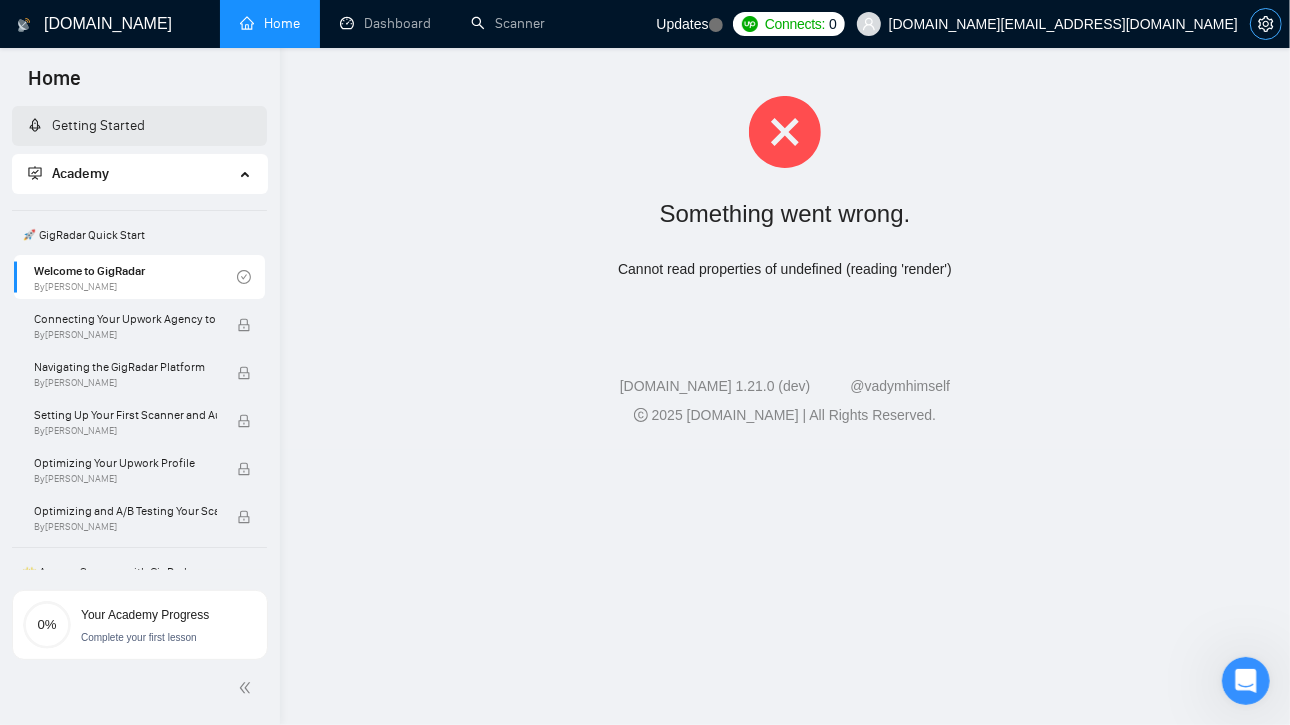 click 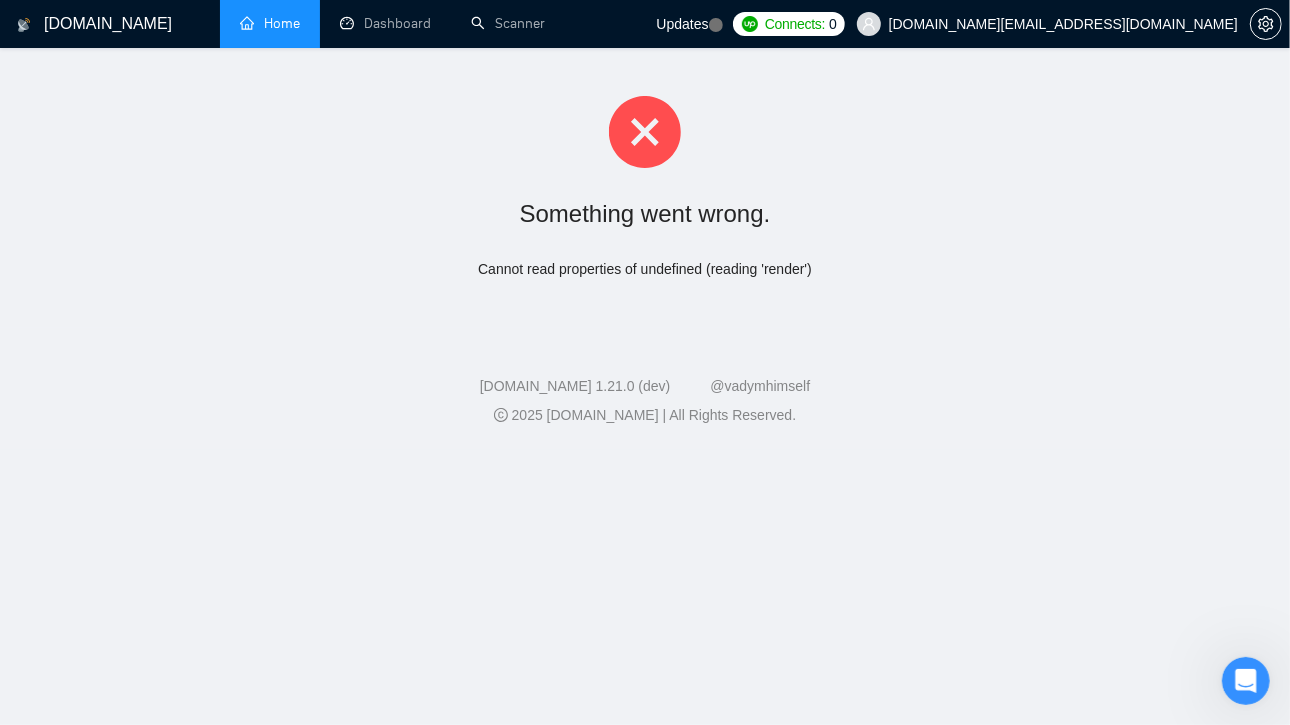 click on "[DOMAIN_NAME]" at bounding box center (108, 24) 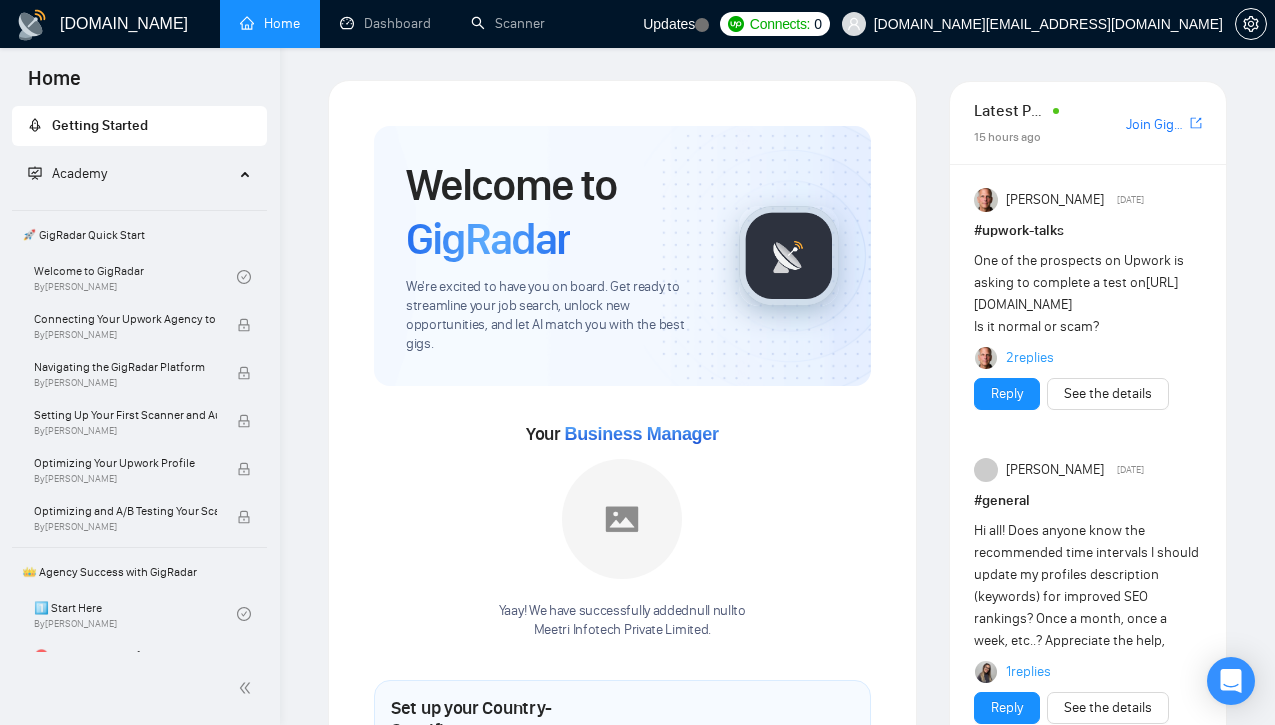 scroll, scrollTop: 0, scrollLeft: 0, axis: both 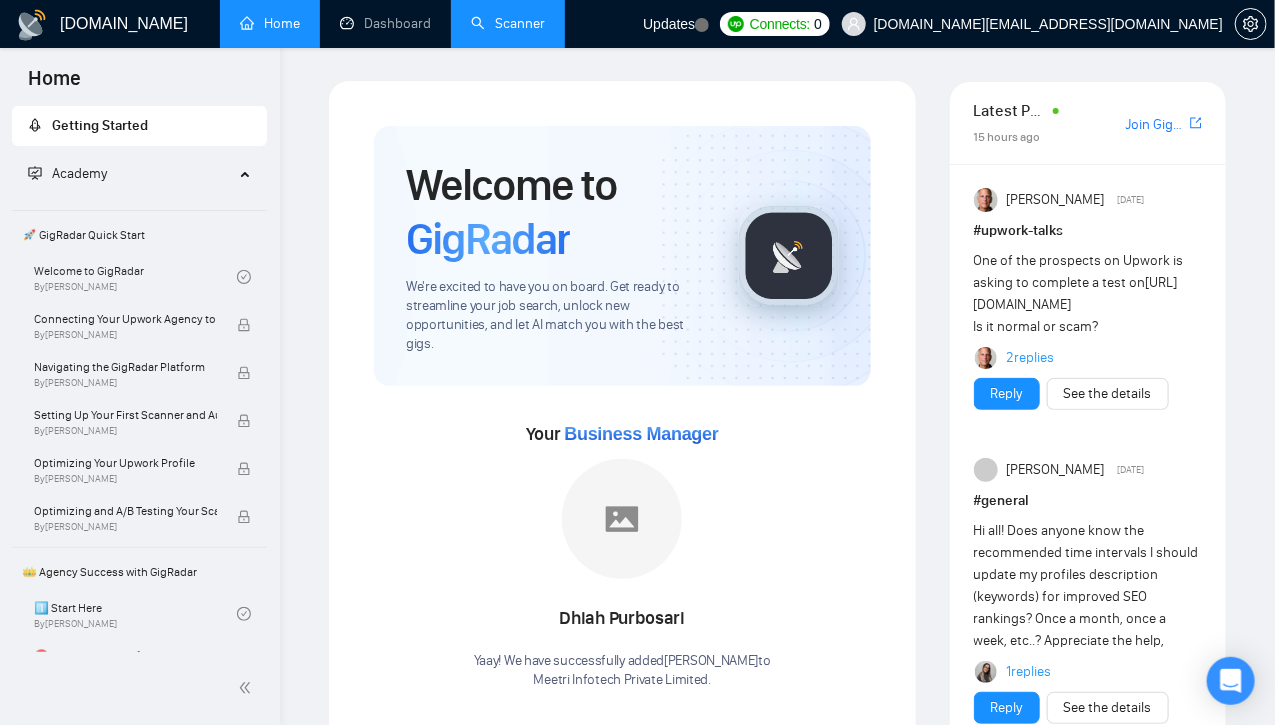 click on "Scanner" at bounding box center [508, 23] 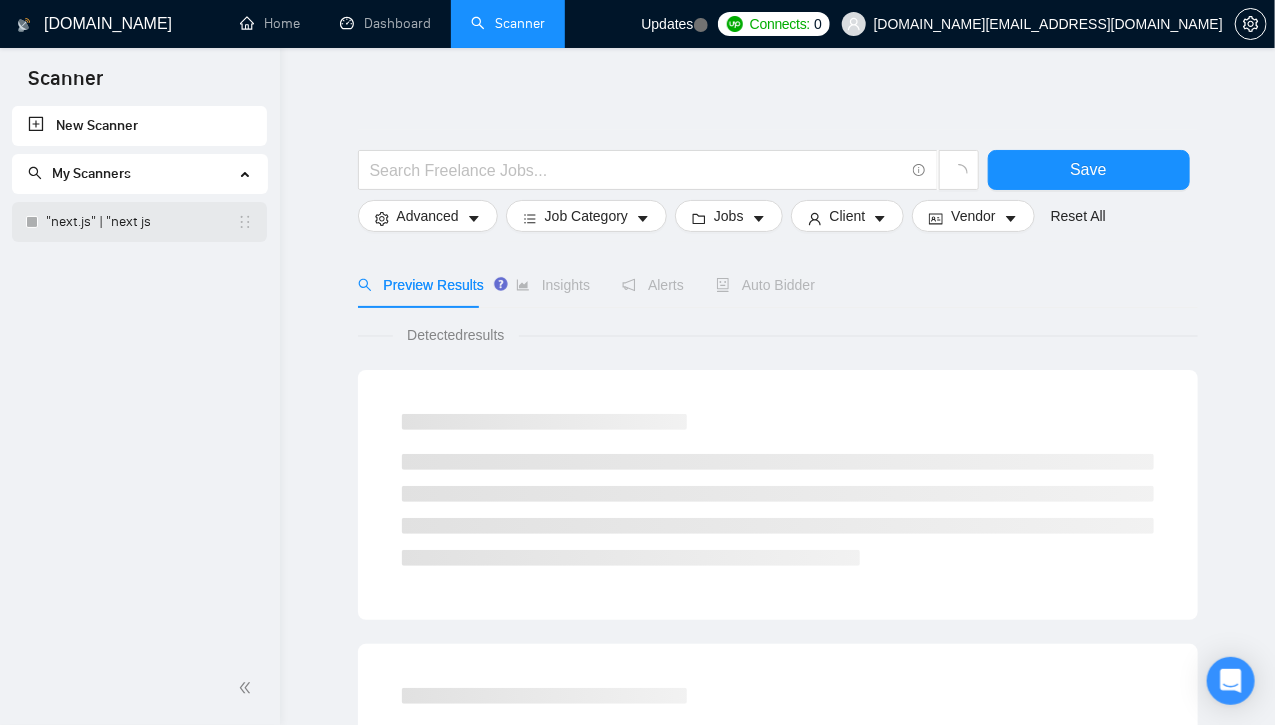 click on ""next.js" | "next js" at bounding box center (141, 222) 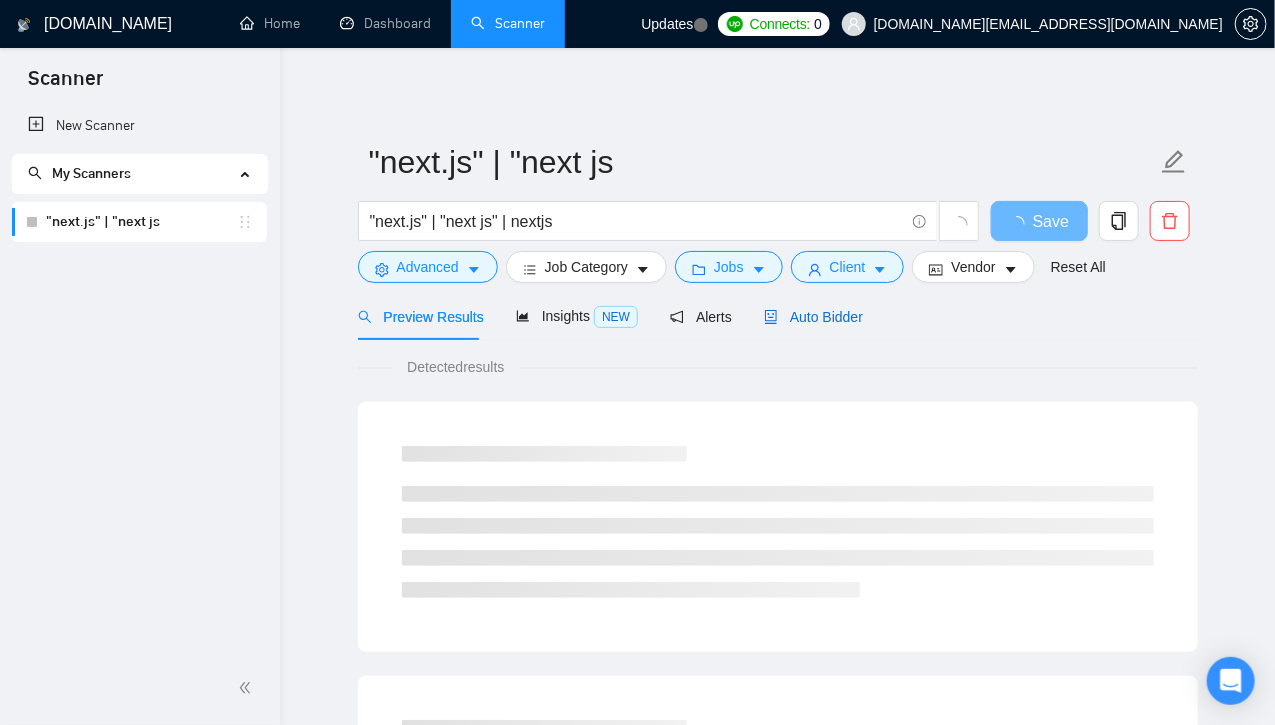 click on "Auto Bidder" at bounding box center (813, 317) 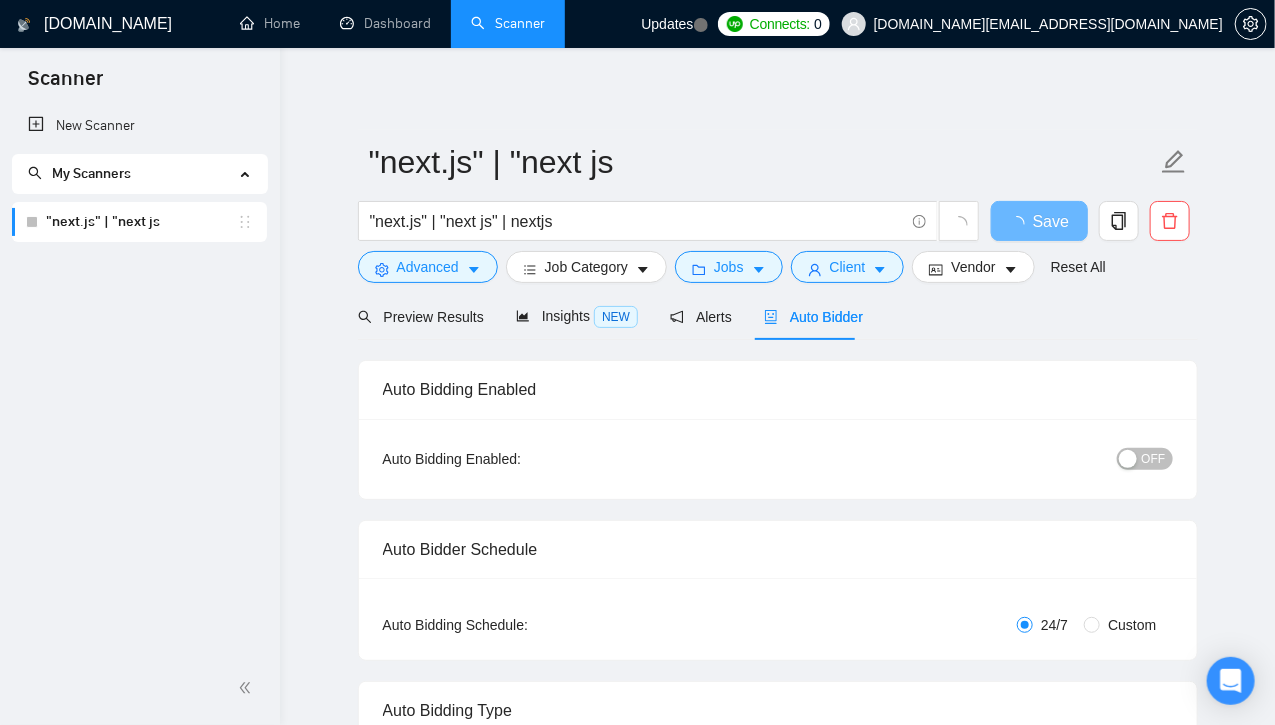 type 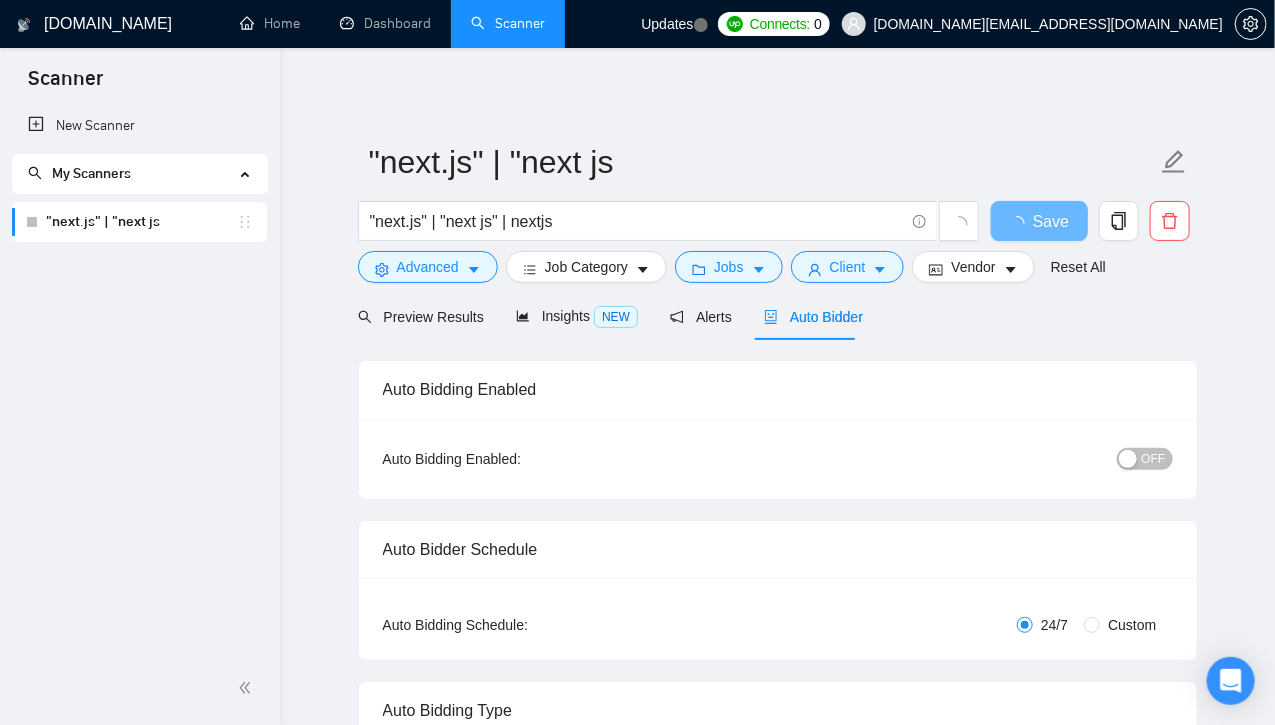 checkbox on "true" 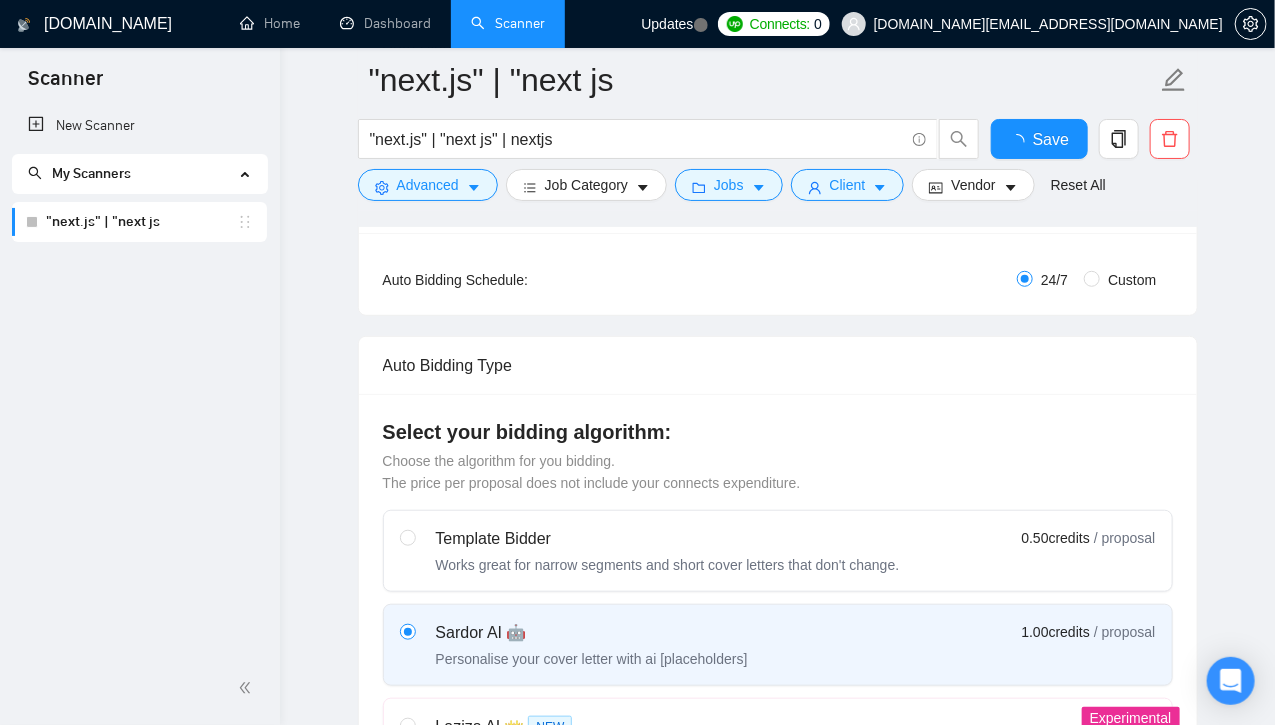 type 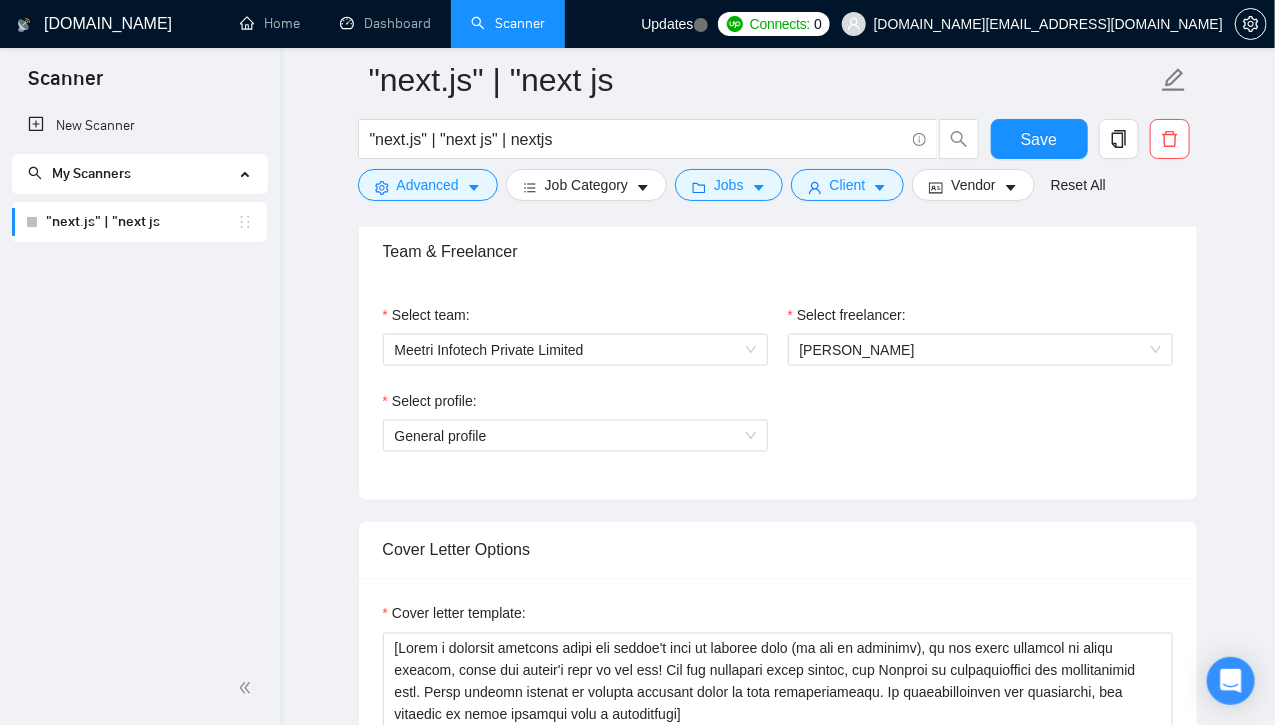 scroll, scrollTop: 1006, scrollLeft: 0, axis: vertical 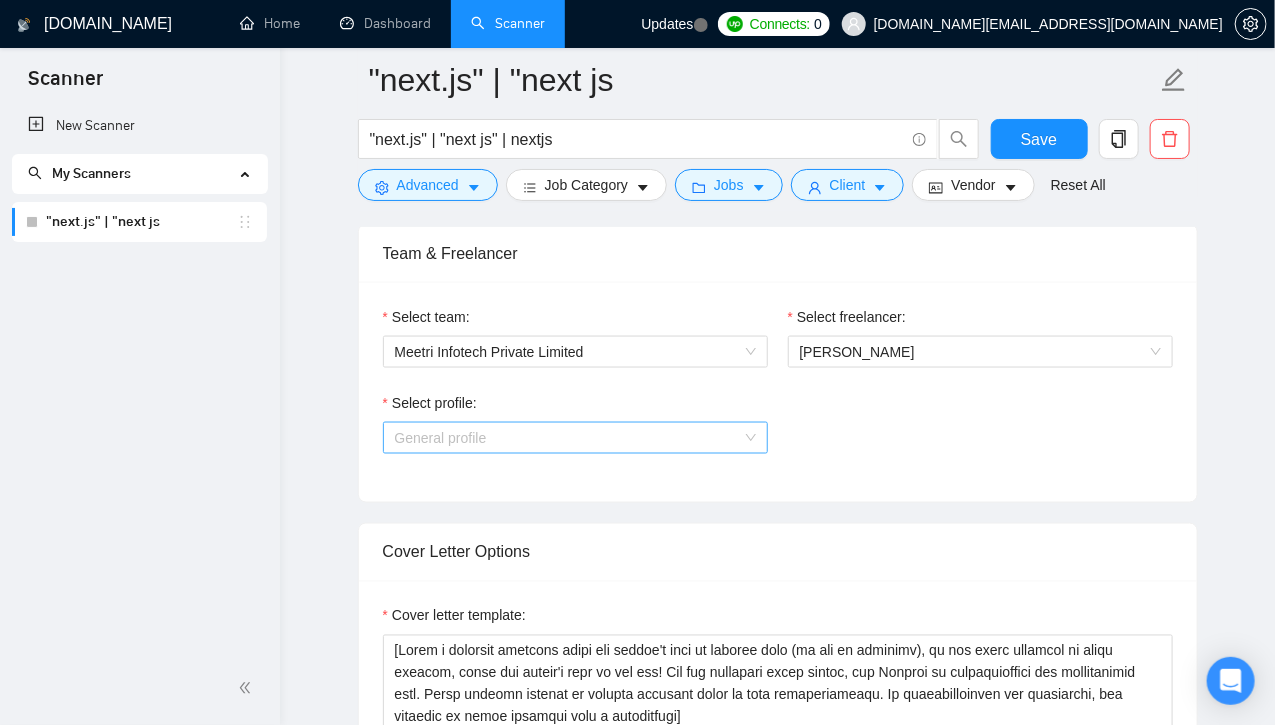 click on "General profile" at bounding box center [575, 438] 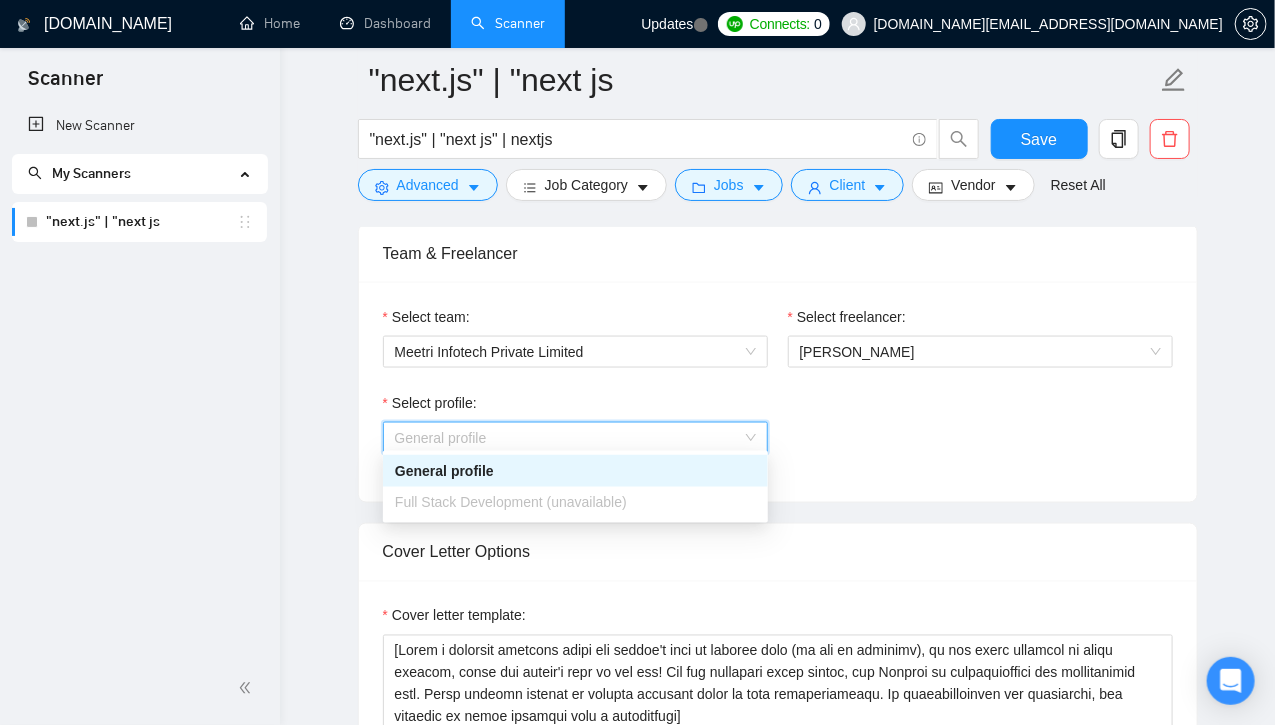 click on "General profile" at bounding box center [575, 438] 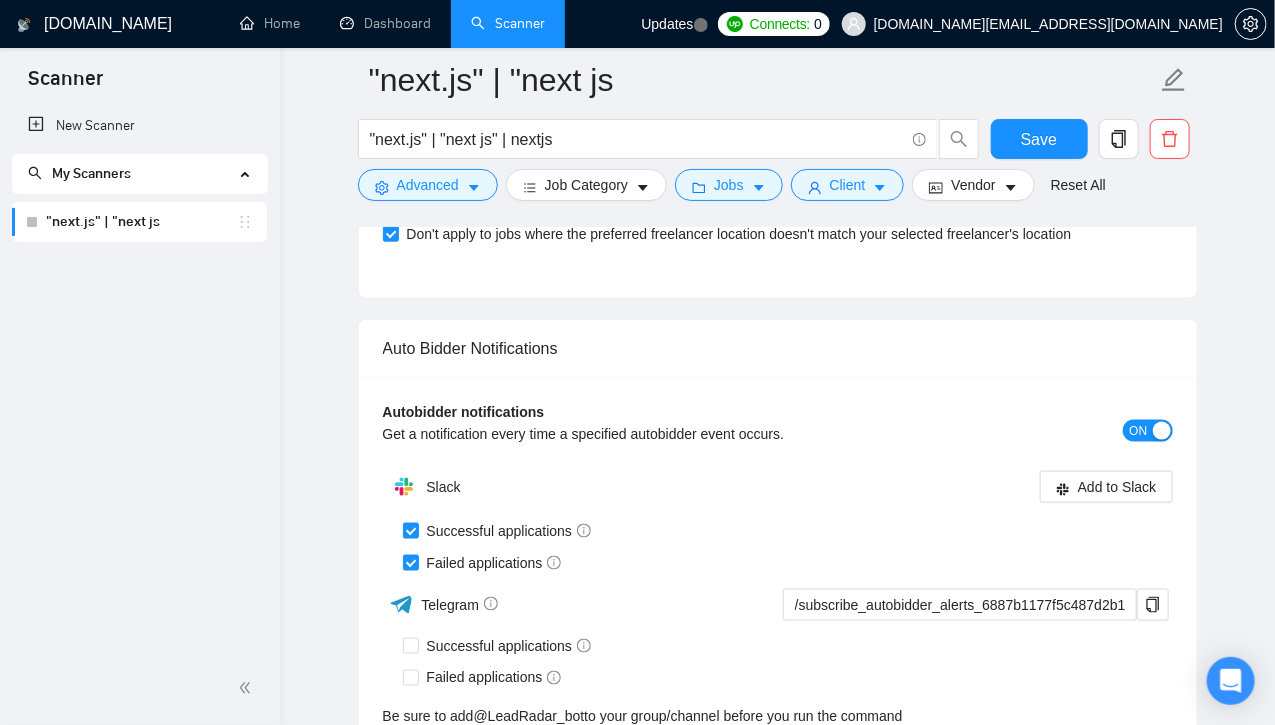 scroll, scrollTop: 3809, scrollLeft: 0, axis: vertical 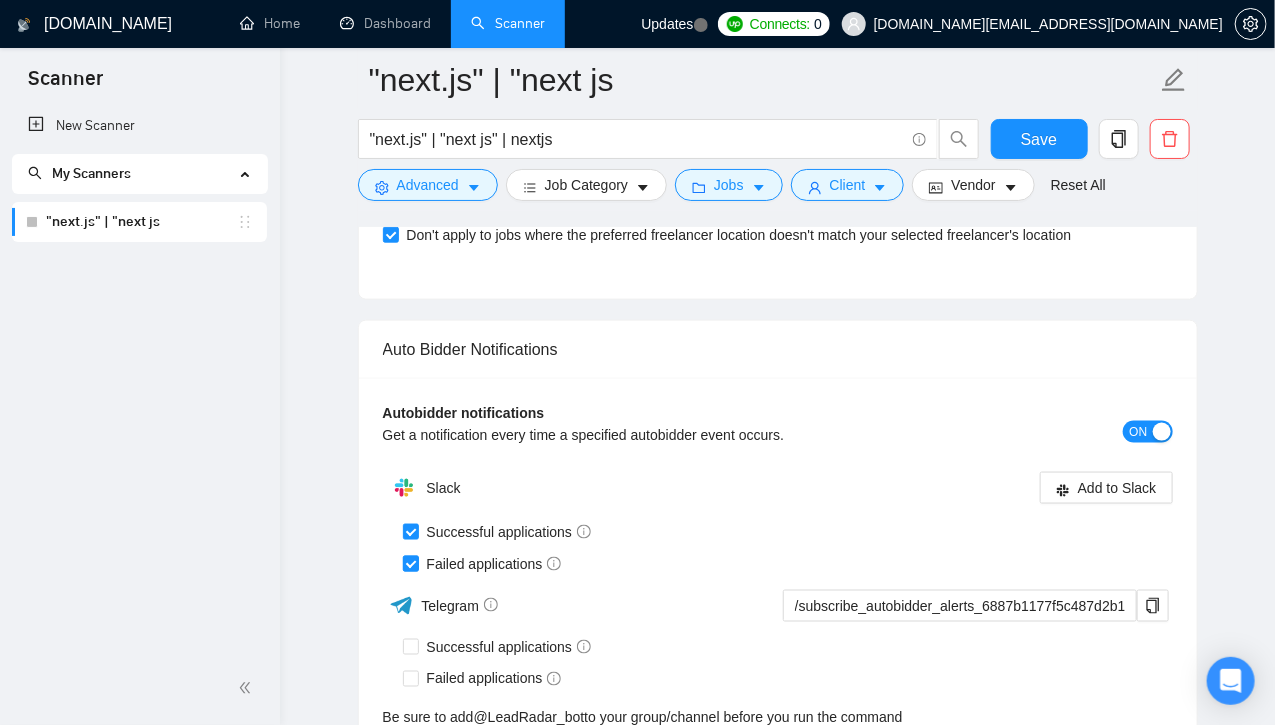 click on "Failed applications" at bounding box center (410, 563) 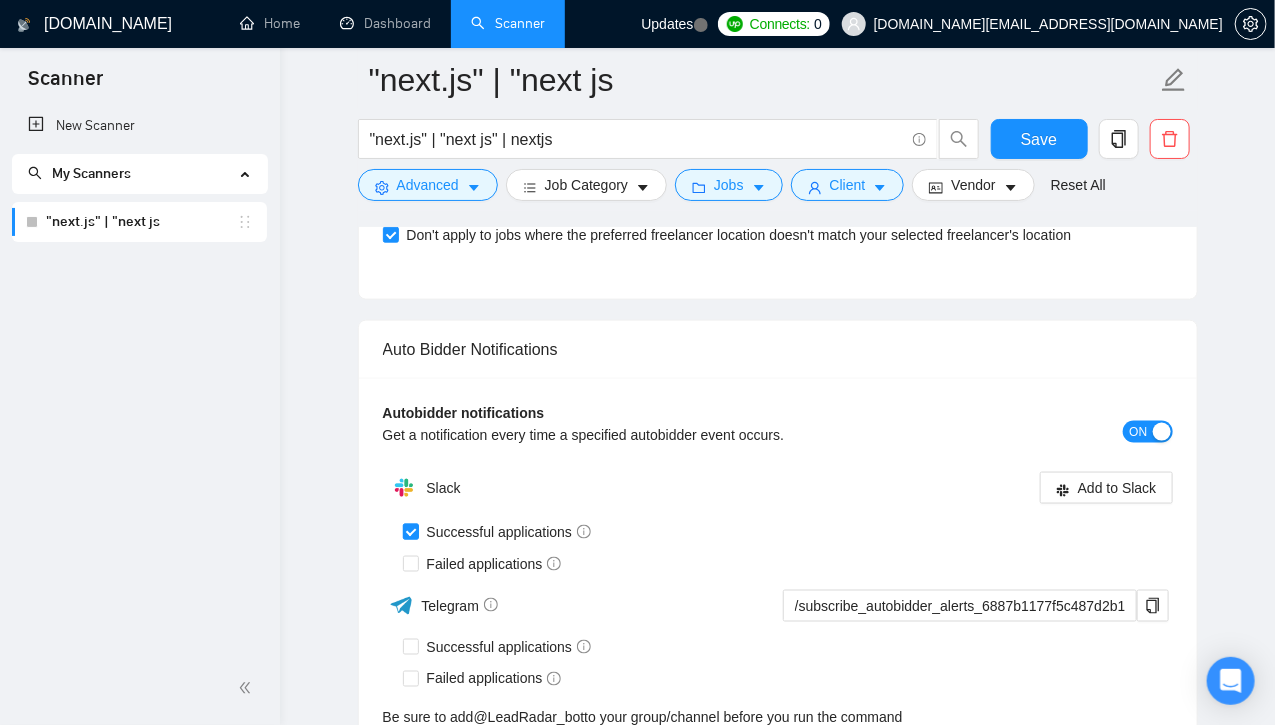 click 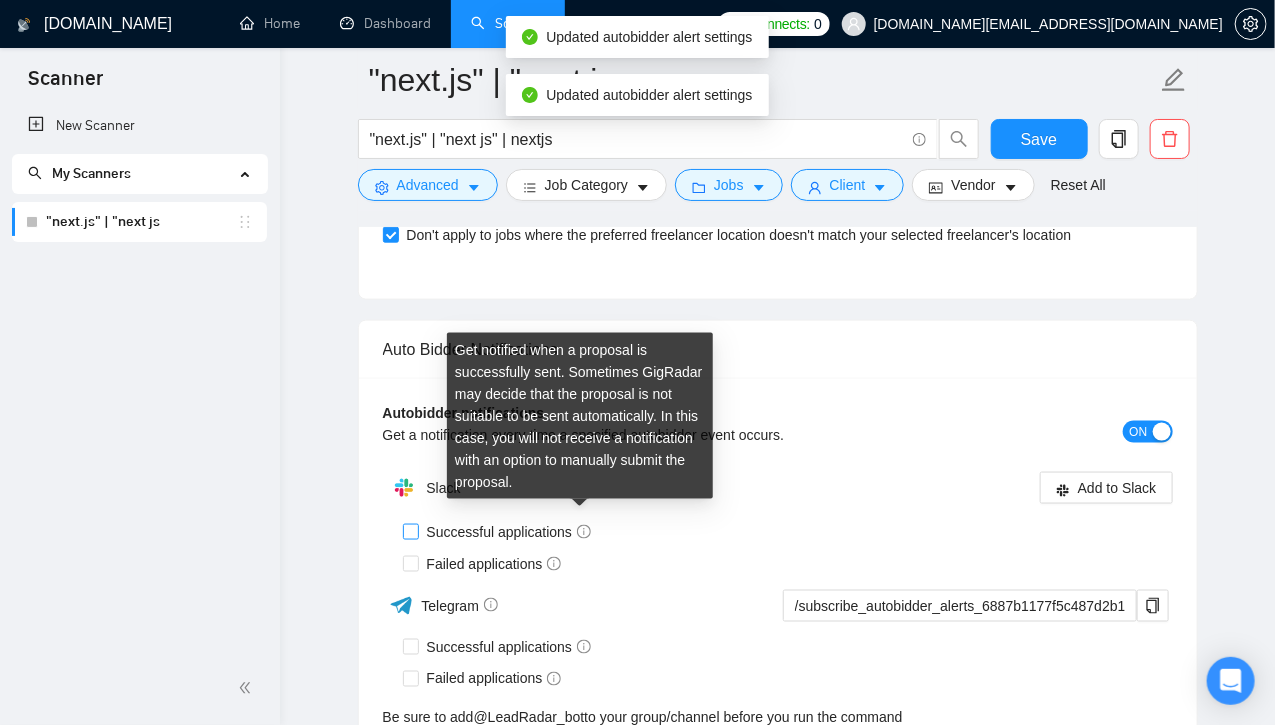 click 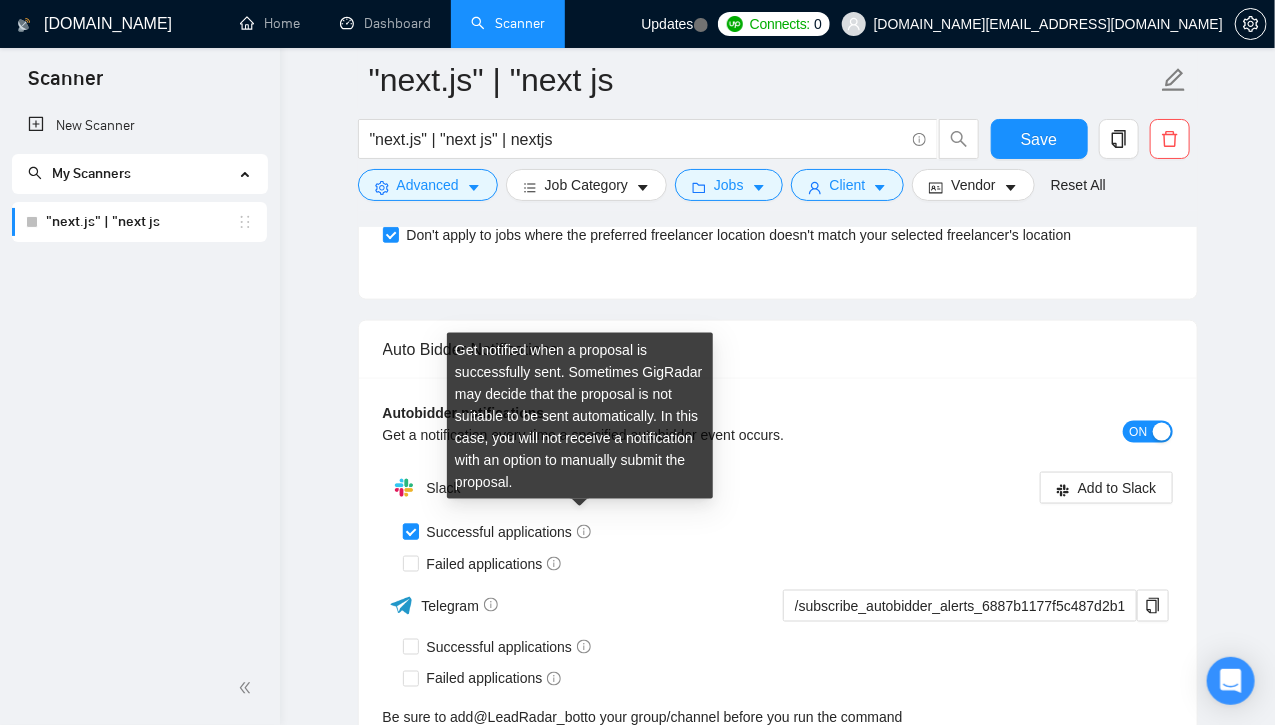 click 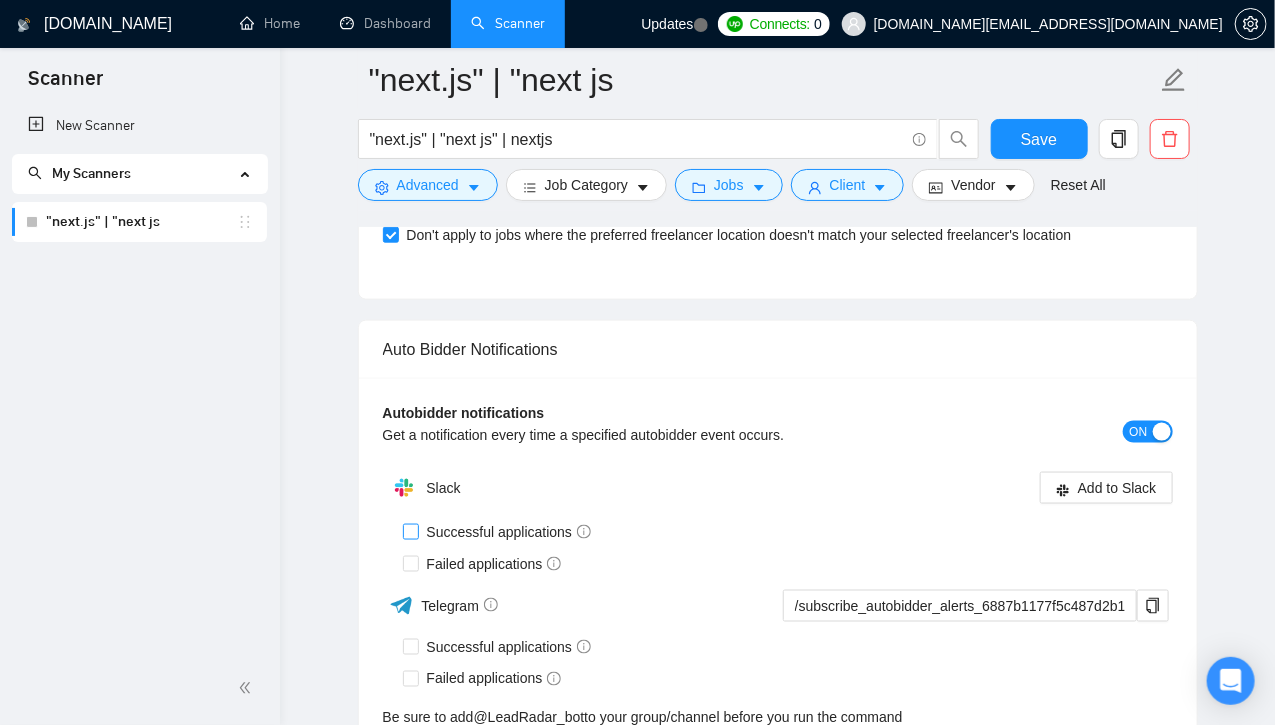 click on "Successful applications" at bounding box center (509, 532) 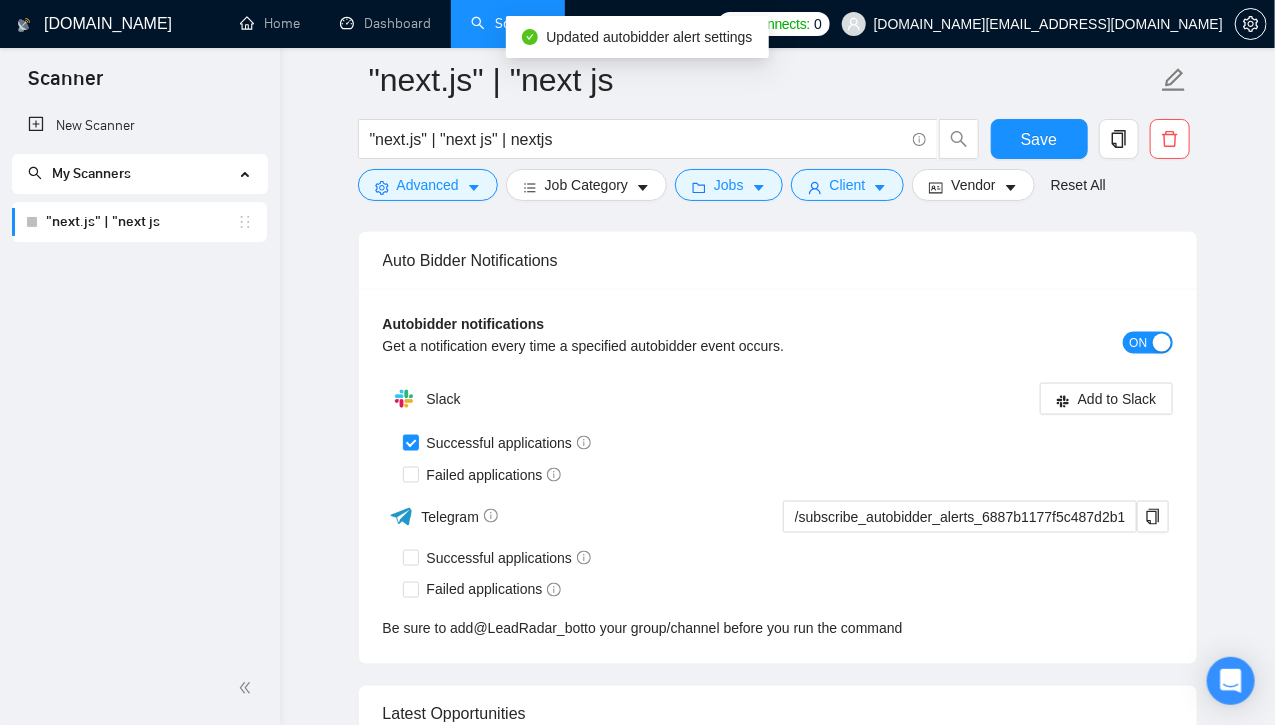 scroll, scrollTop: 3897, scrollLeft: 0, axis: vertical 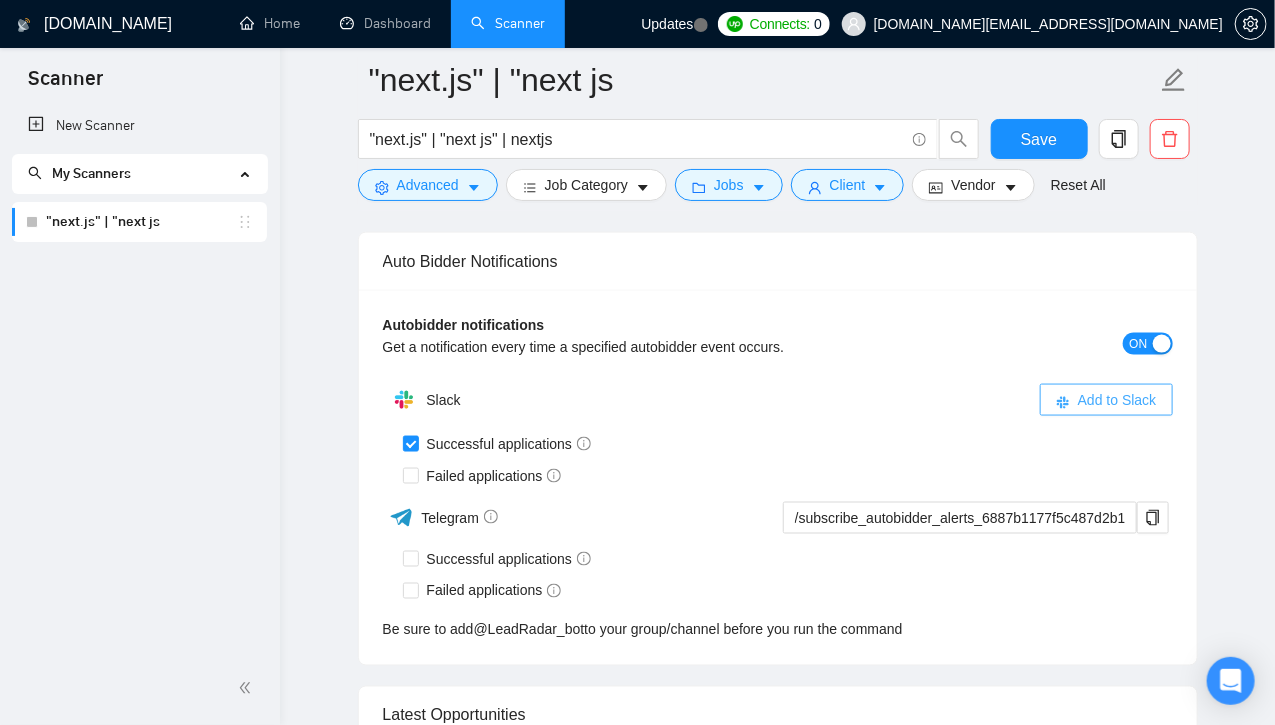 click on "Add to Slack" at bounding box center [1117, 400] 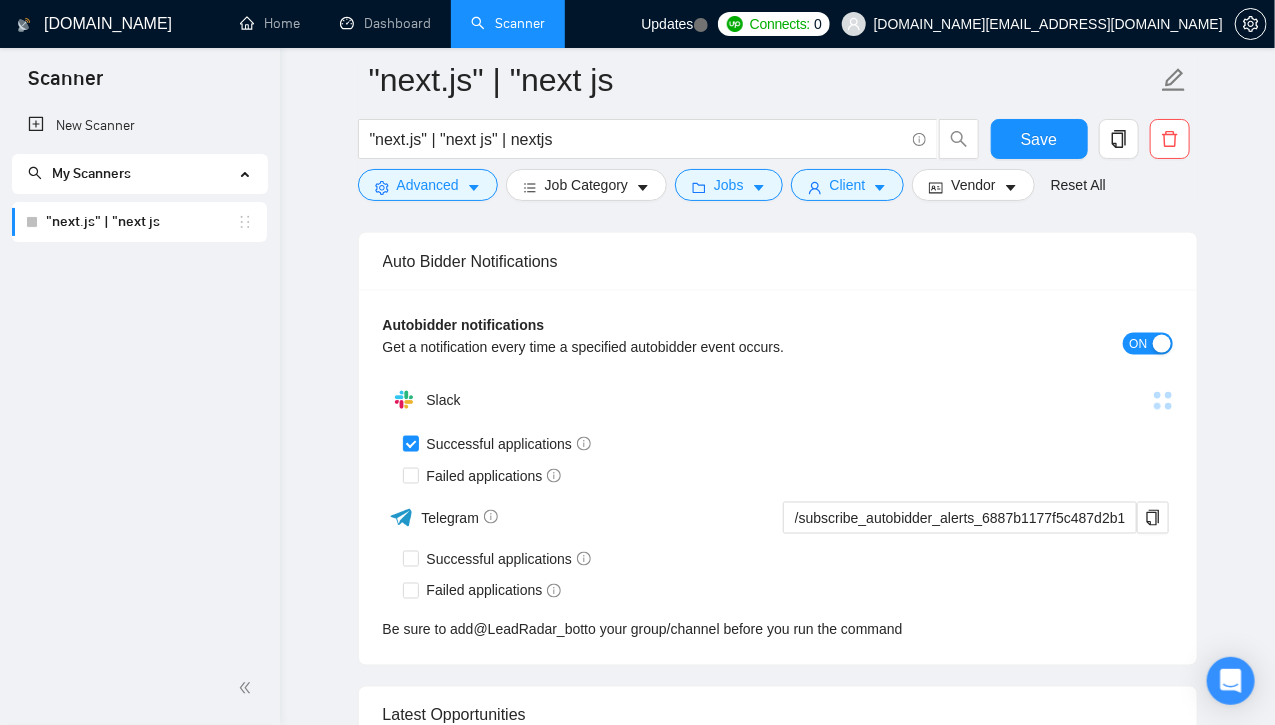 click at bounding box center (975, 400) 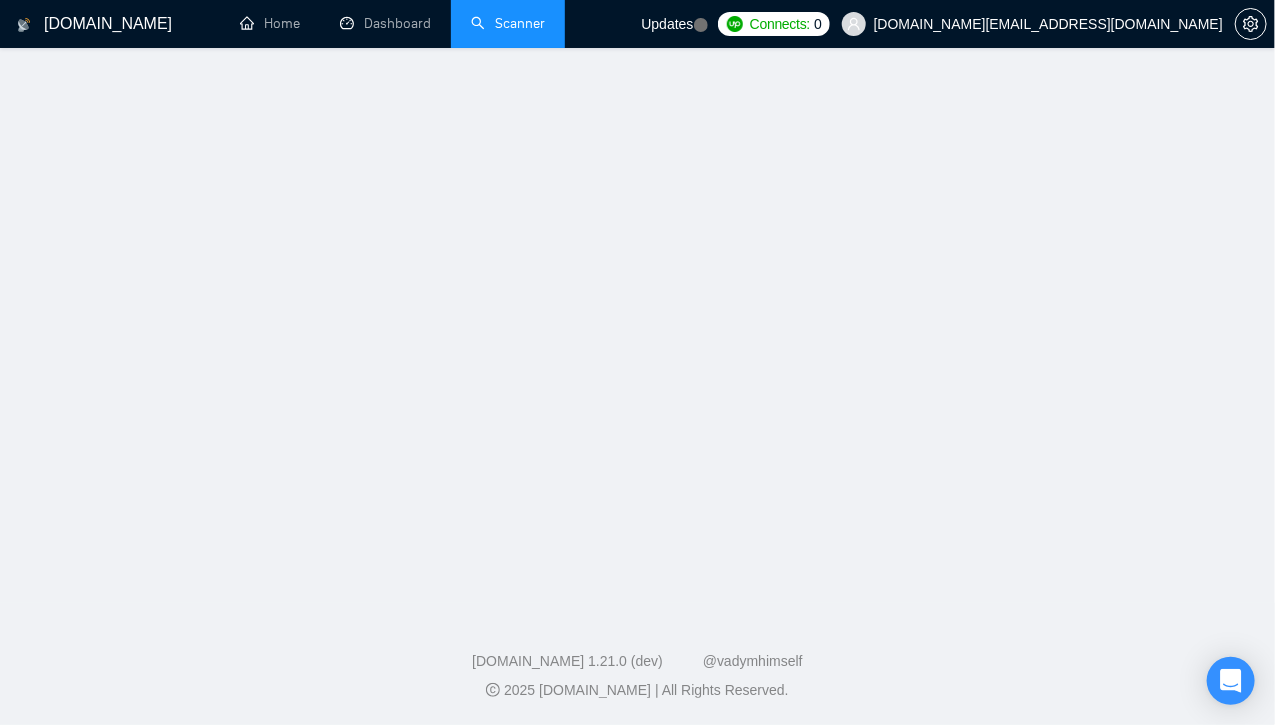 scroll, scrollTop: 0, scrollLeft: 0, axis: both 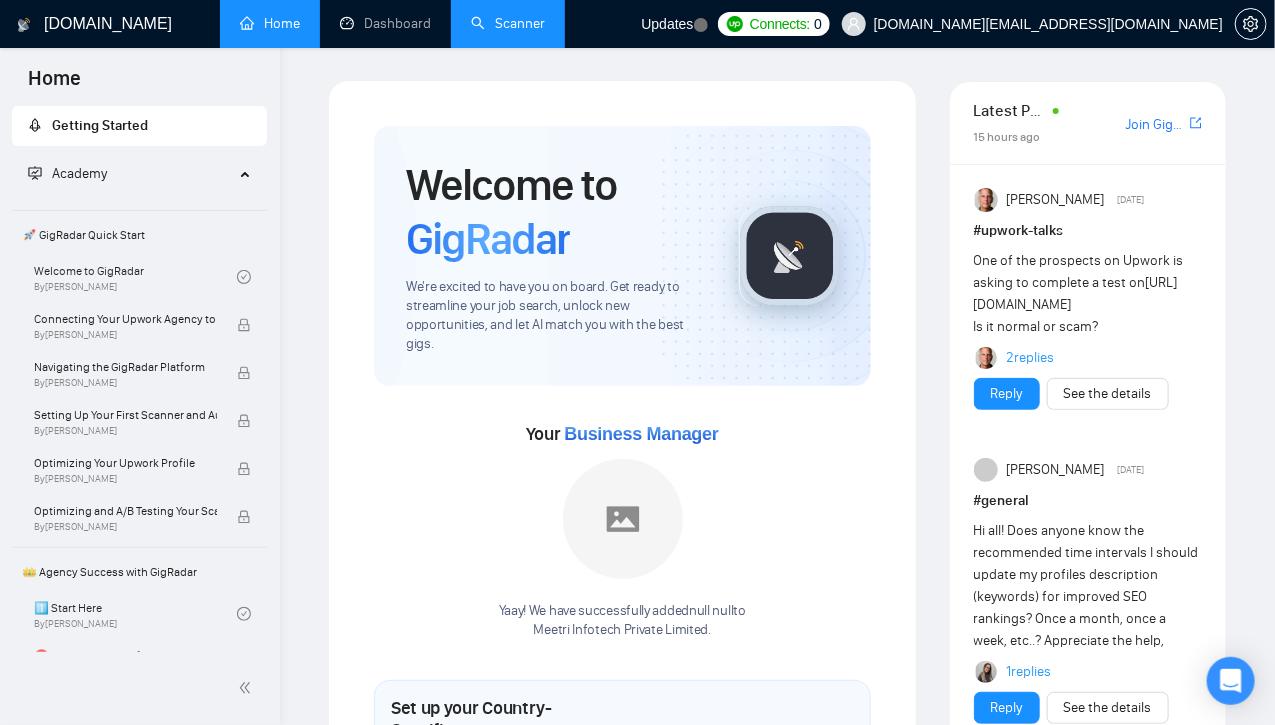 click on "Scanner" at bounding box center [508, 23] 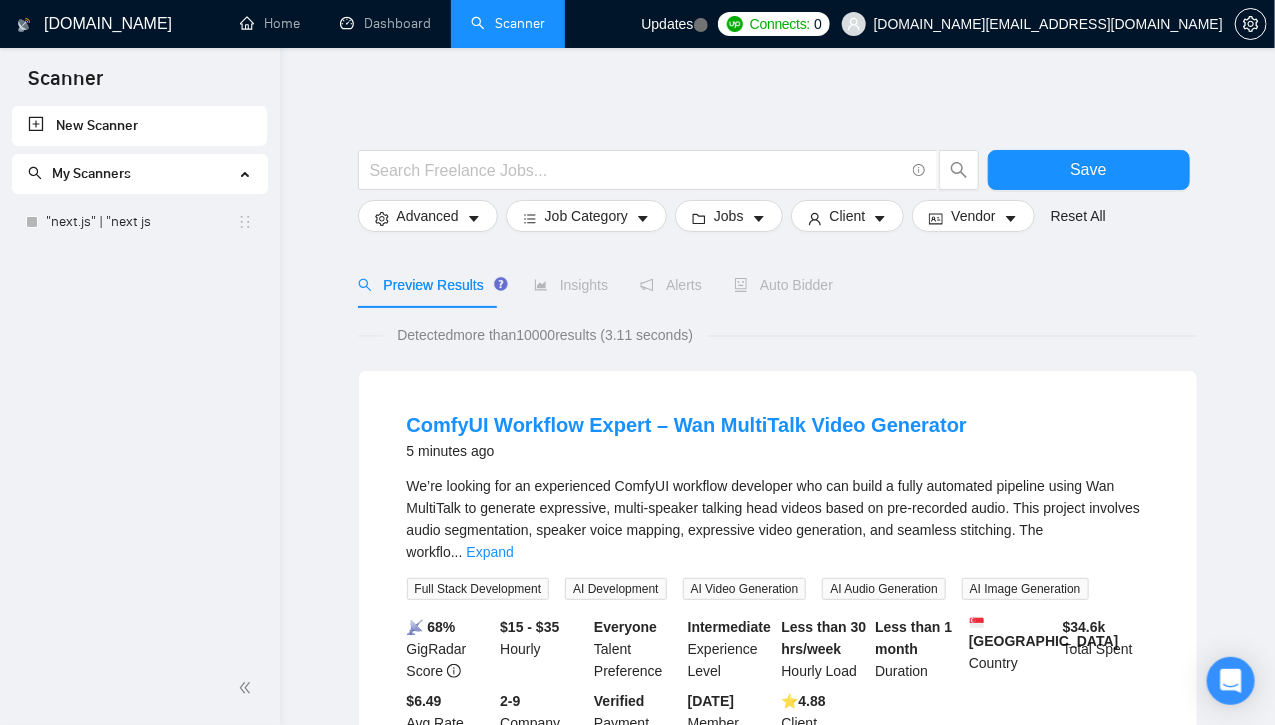 click on "Auto Bidder" at bounding box center (783, 285) 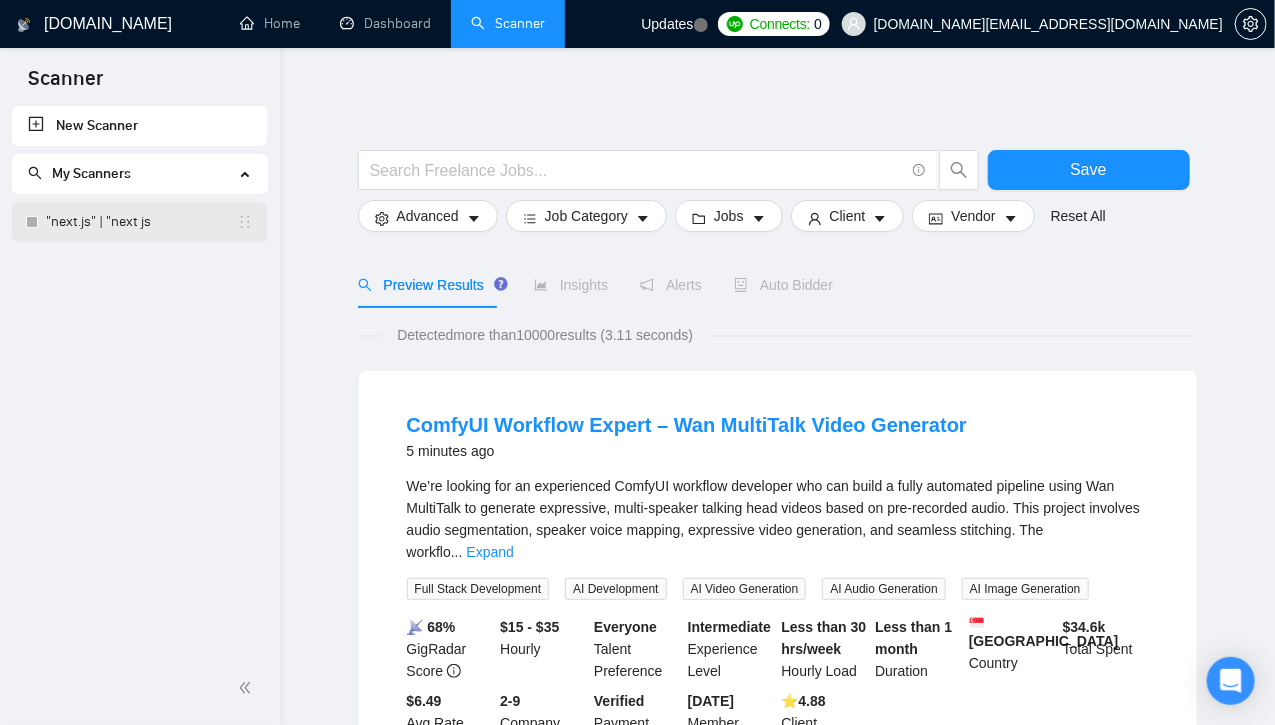 click on ""next.js" | "next js" at bounding box center (141, 222) 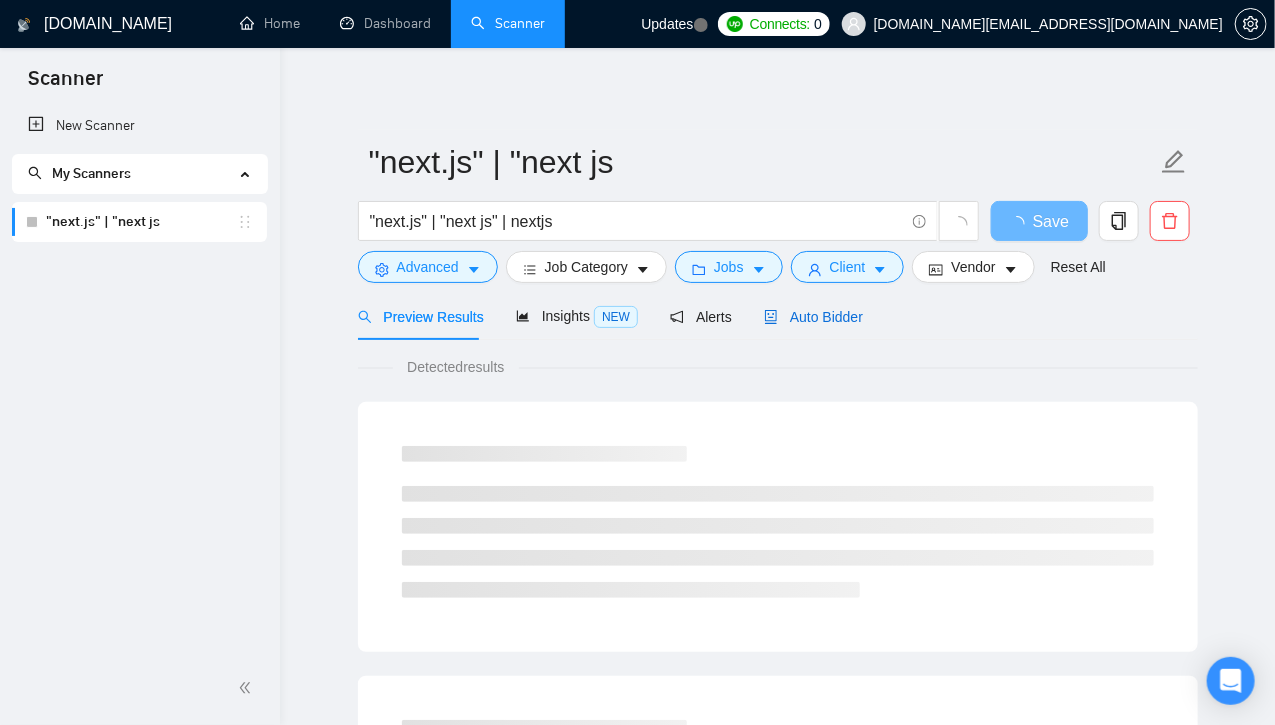 click on "Auto Bidder" at bounding box center [813, 317] 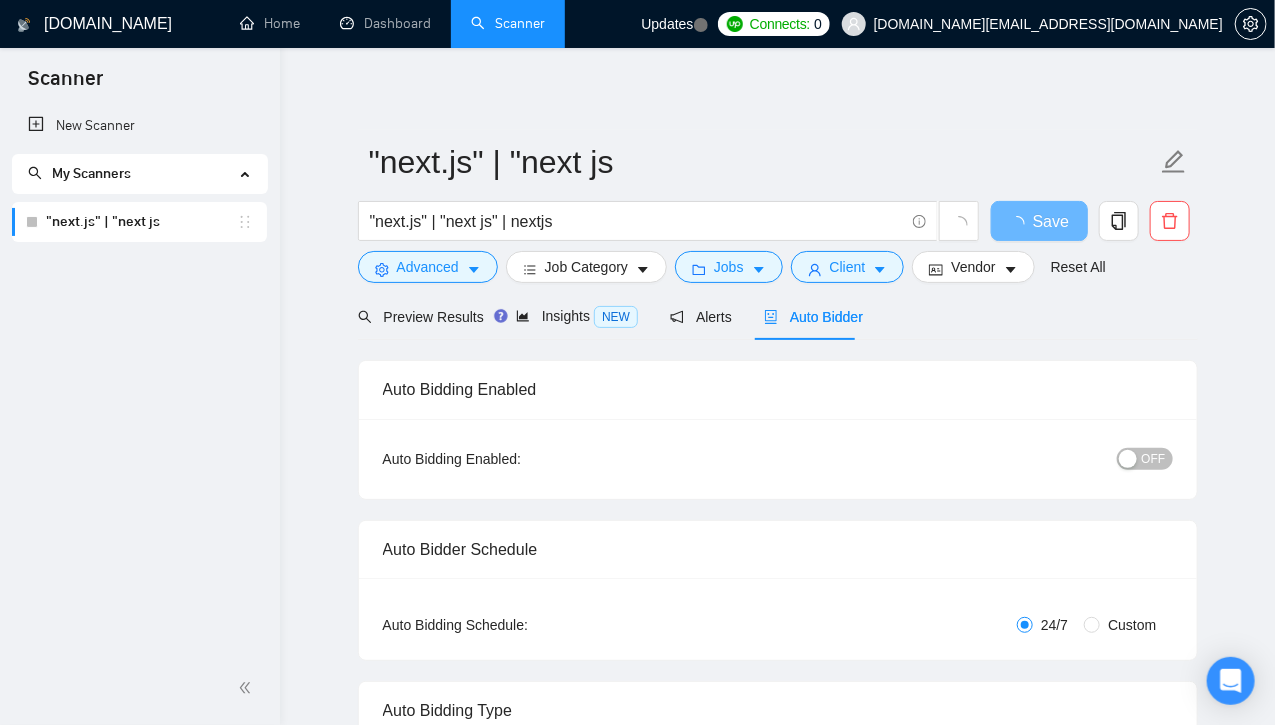 type 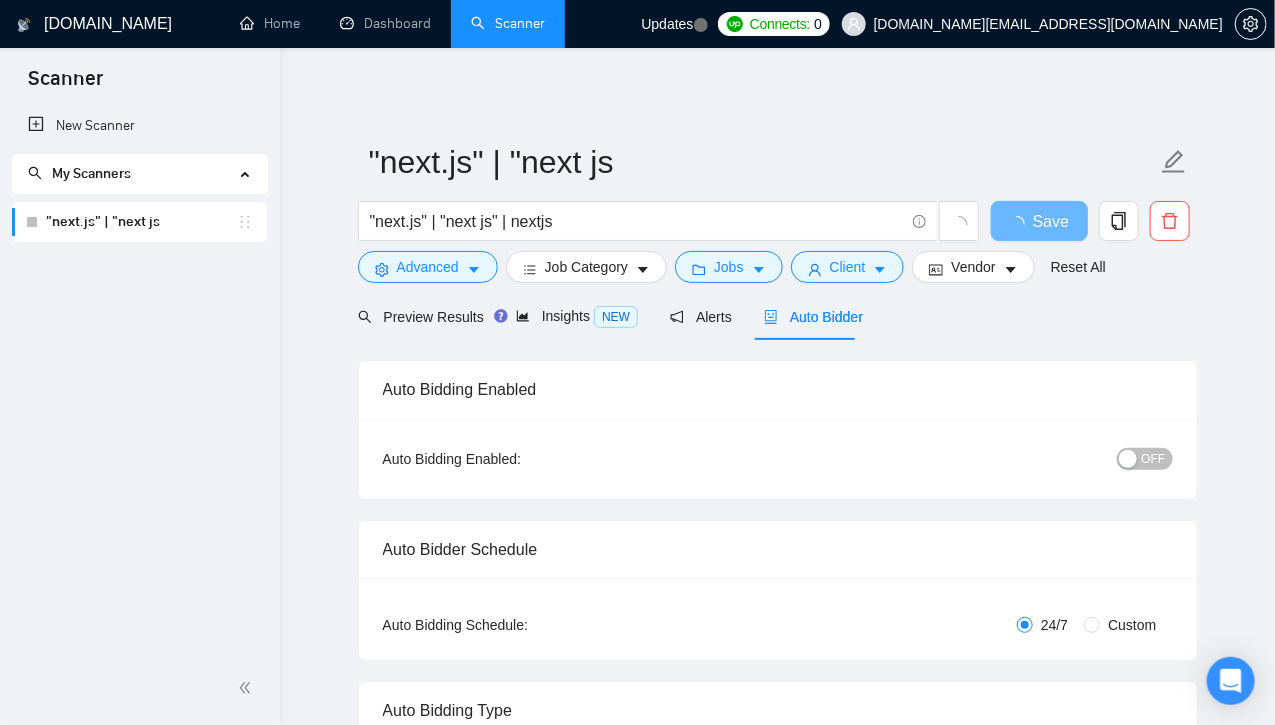 checkbox on "true" 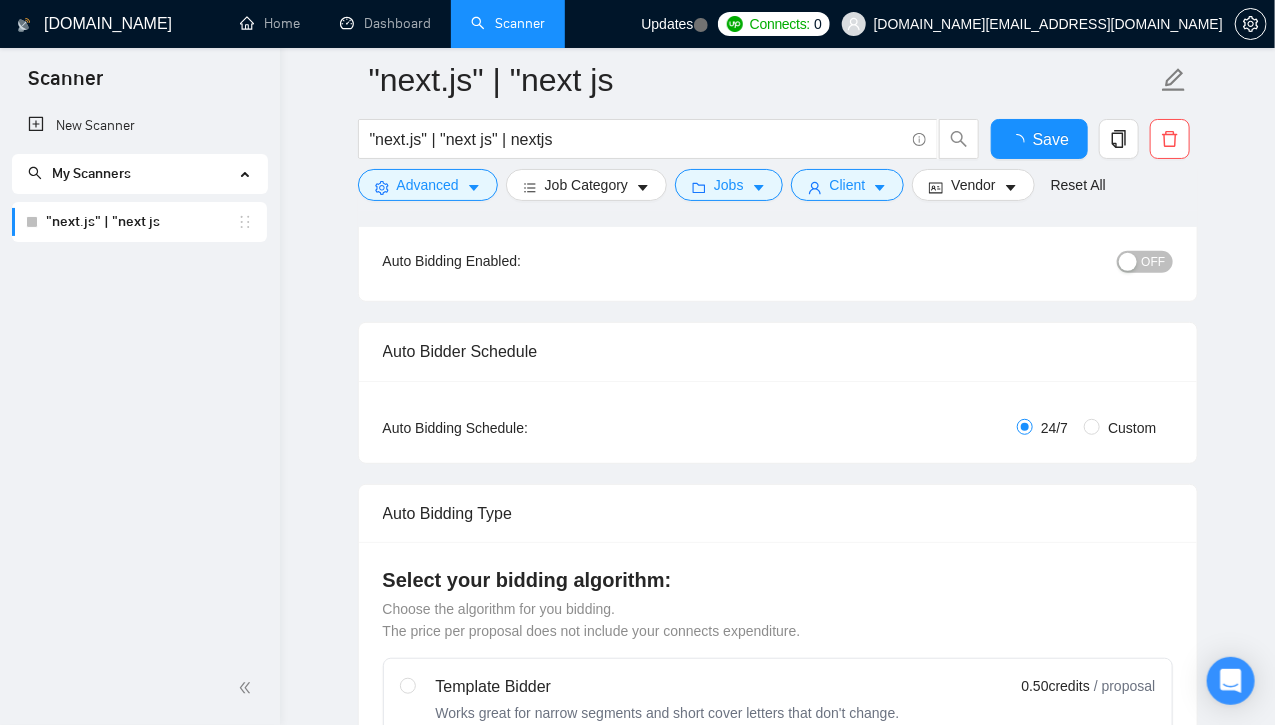 type 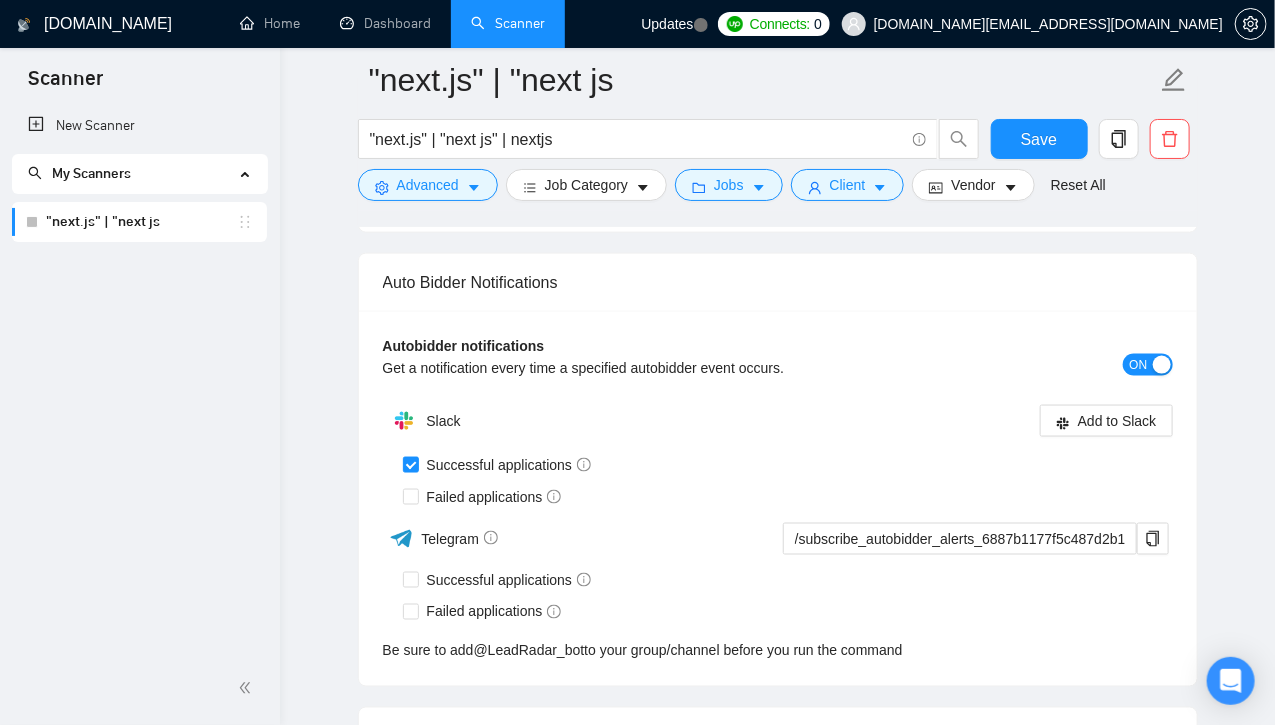 scroll, scrollTop: 3882, scrollLeft: 0, axis: vertical 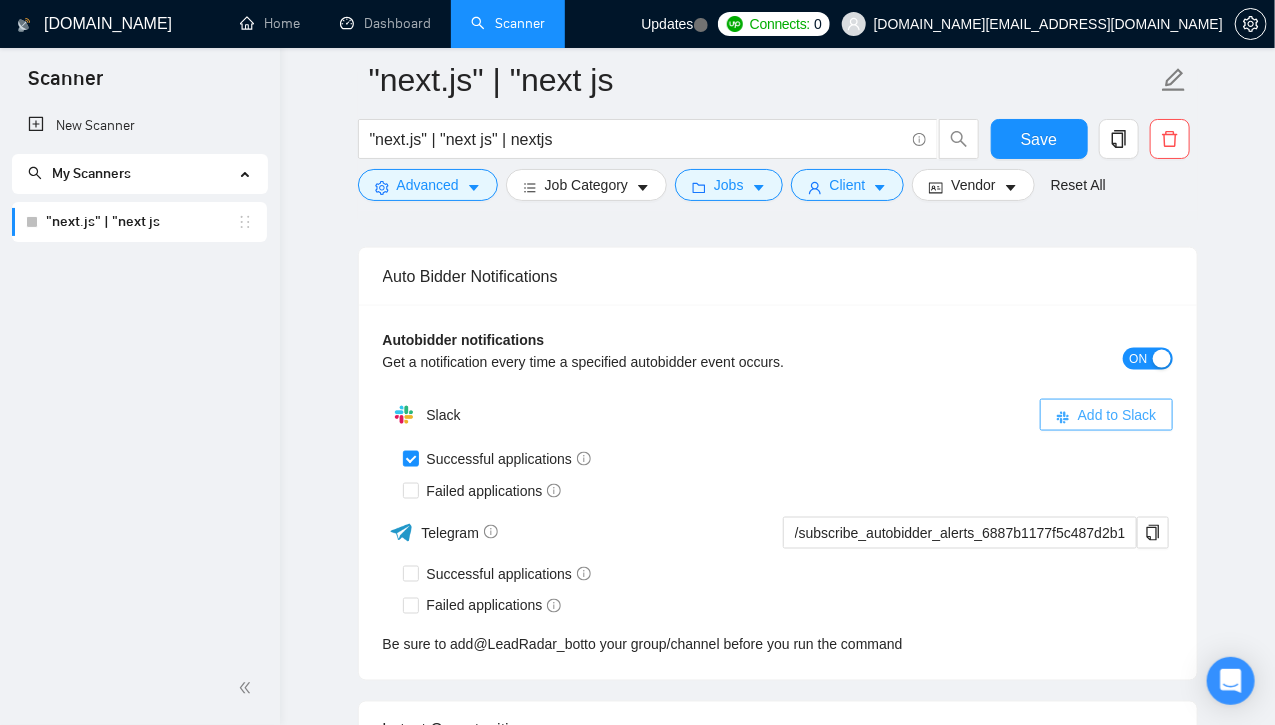 click on "Add to Slack" at bounding box center [1117, 415] 